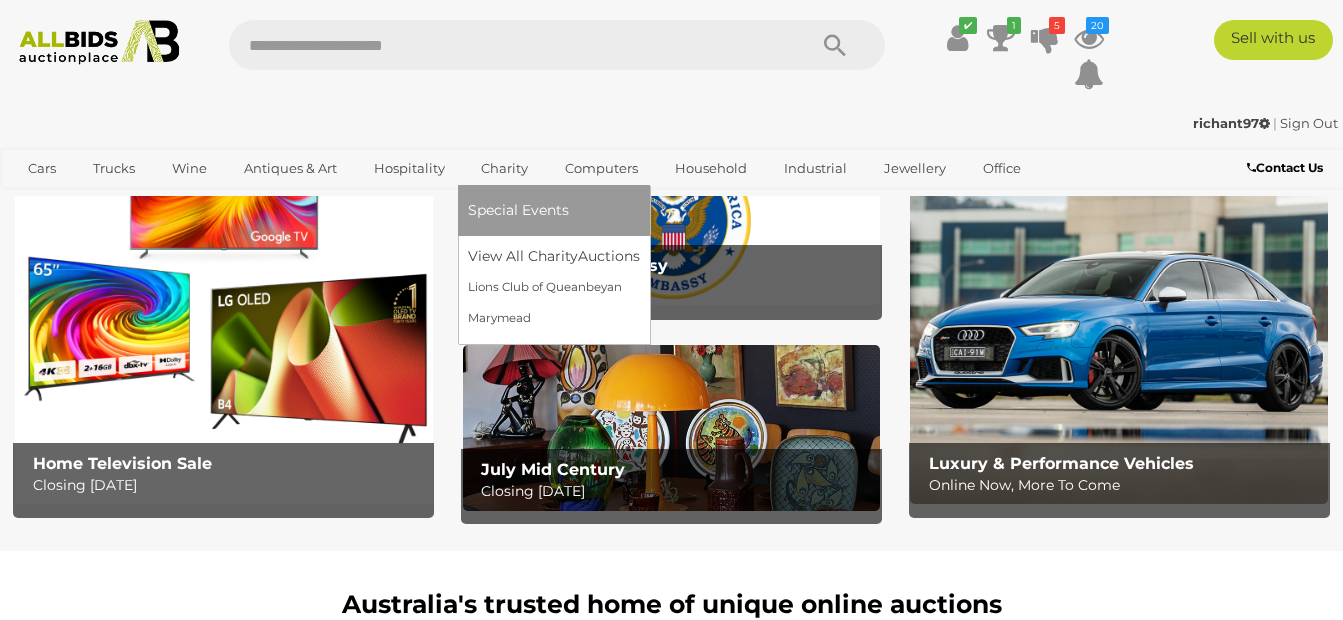 scroll, scrollTop: 400, scrollLeft: 0, axis: vertical 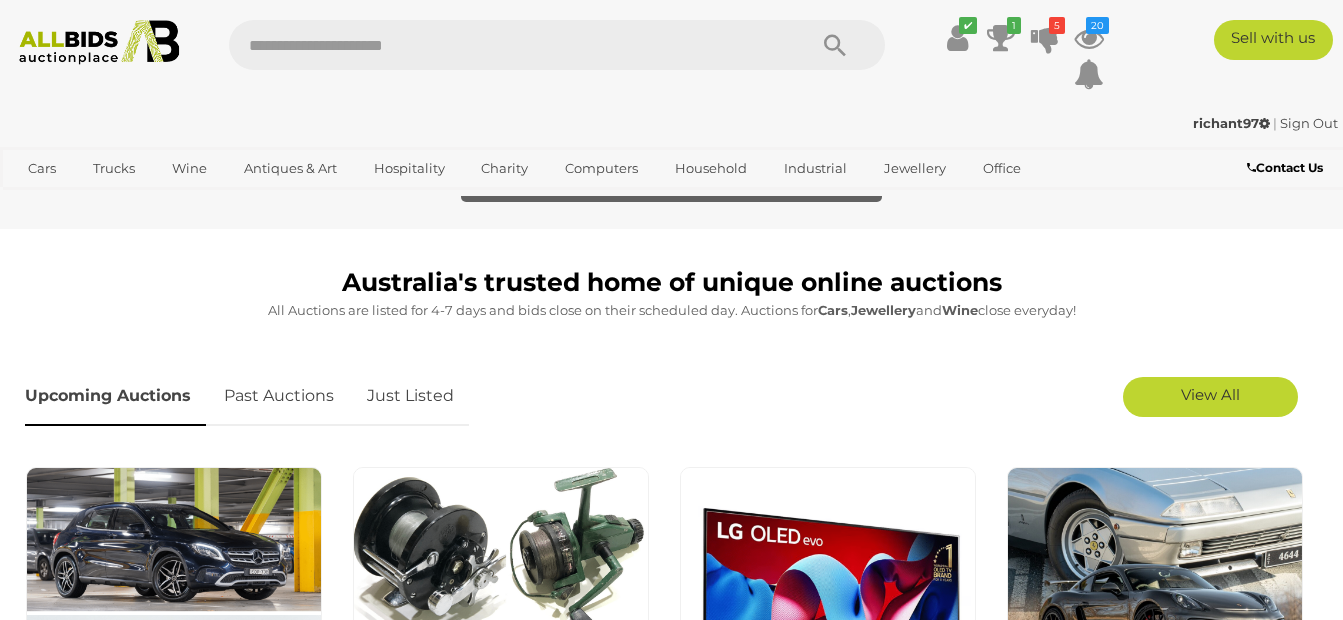 click on "Just Listed" at bounding box center [410, 396] 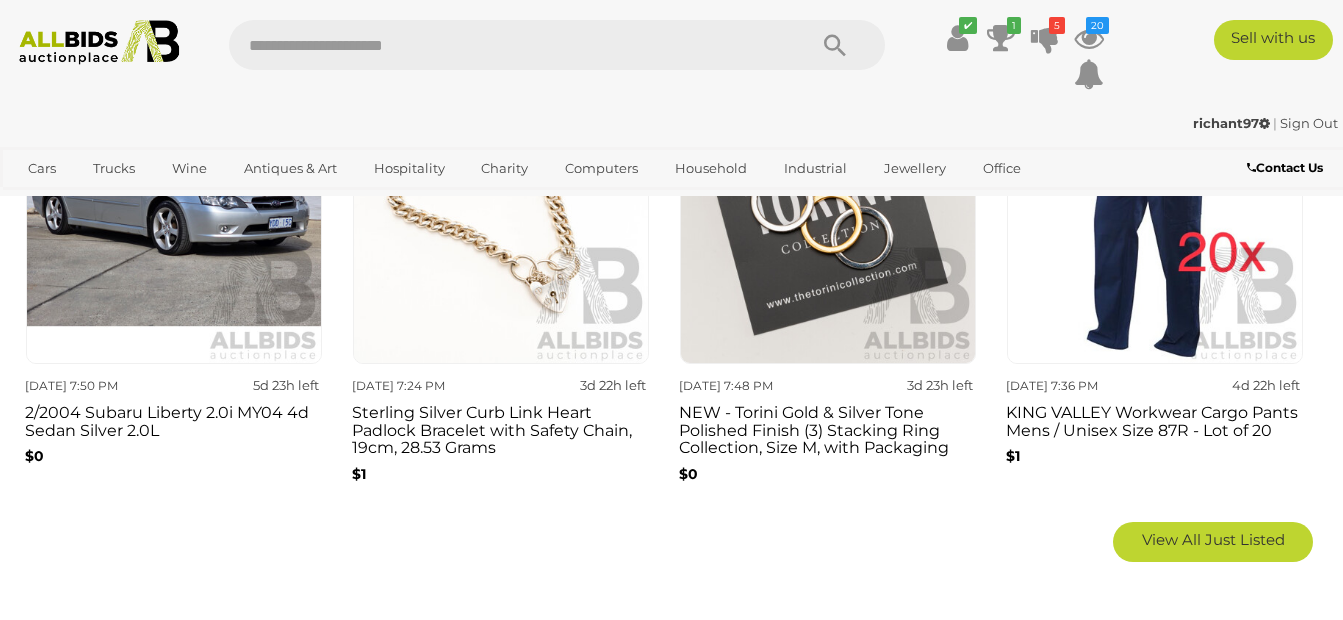 scroll, scrollTop: 1300, scrollLeft: 0, axis: vertical 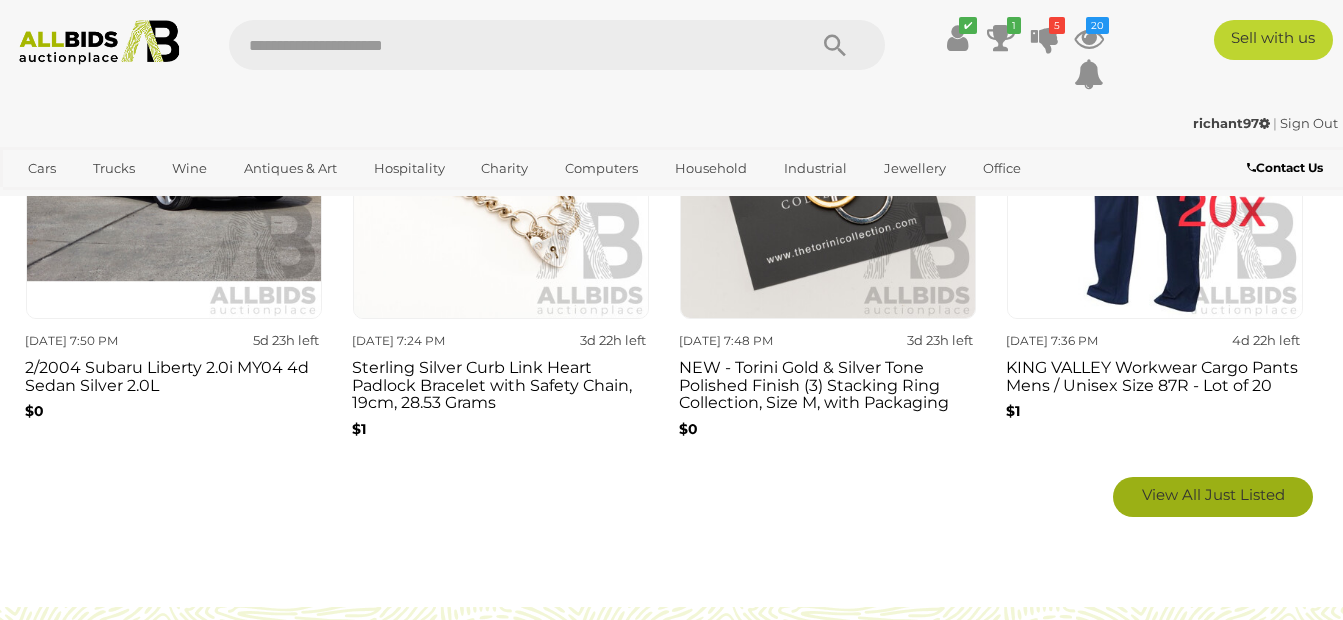 click on "View All Just Listed" at bounding box center [1213, 497] 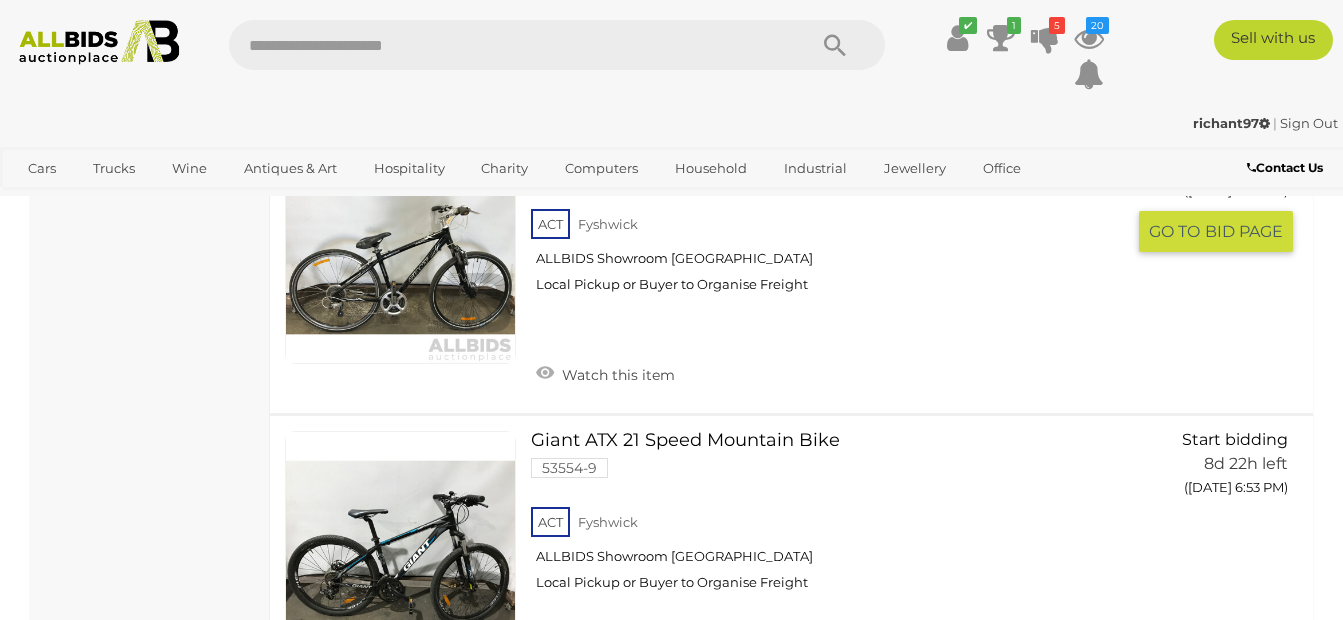 scroll, scrollTop: 12900, scrollLeft: 0, axis: vertical 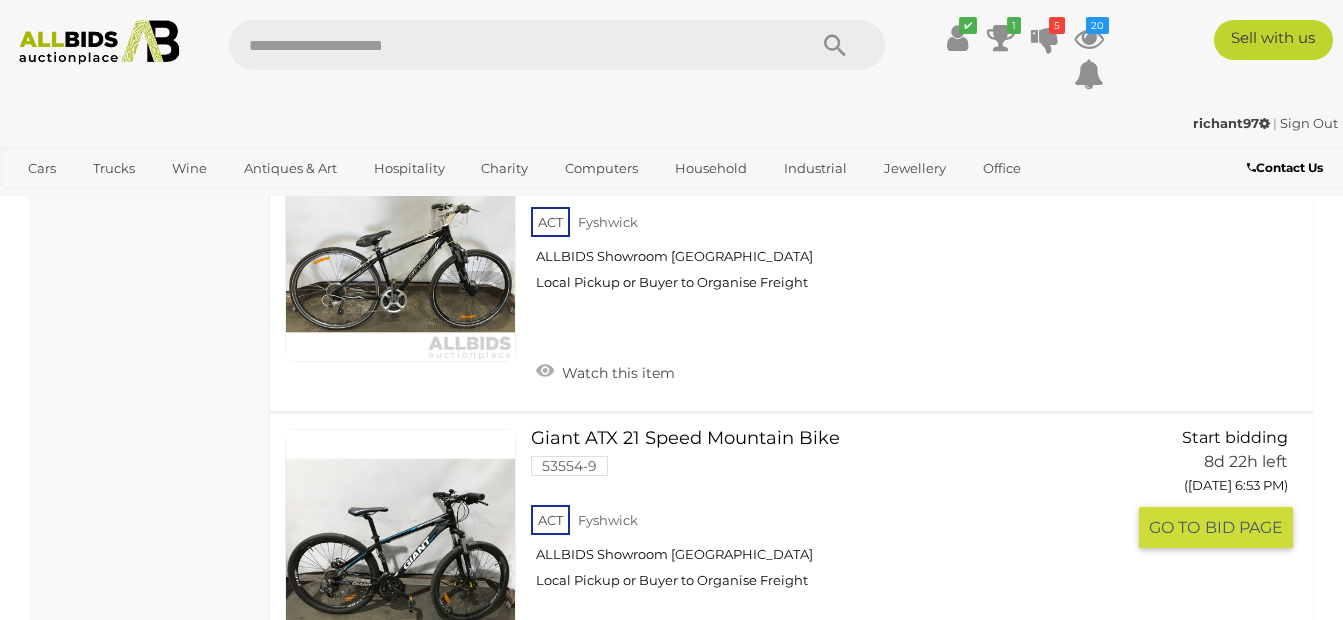 click on "Watch this item" at bounding box center [605, 669] 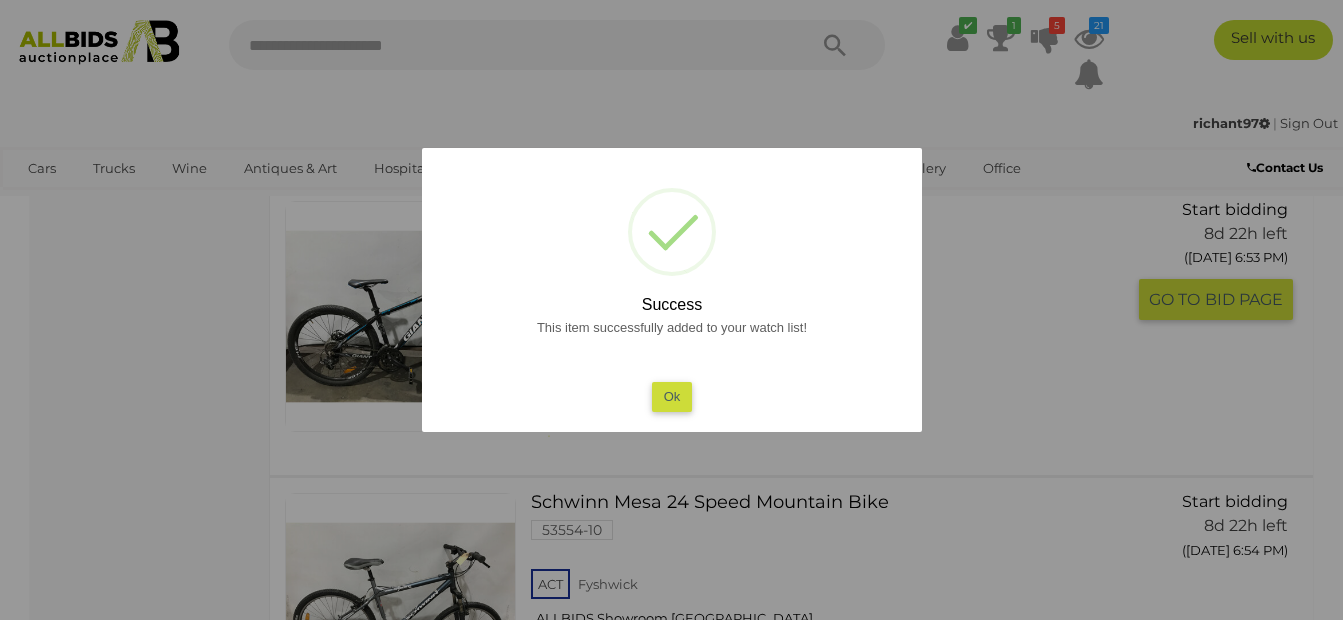 click on "Ok" at bounding box center [671, 396] 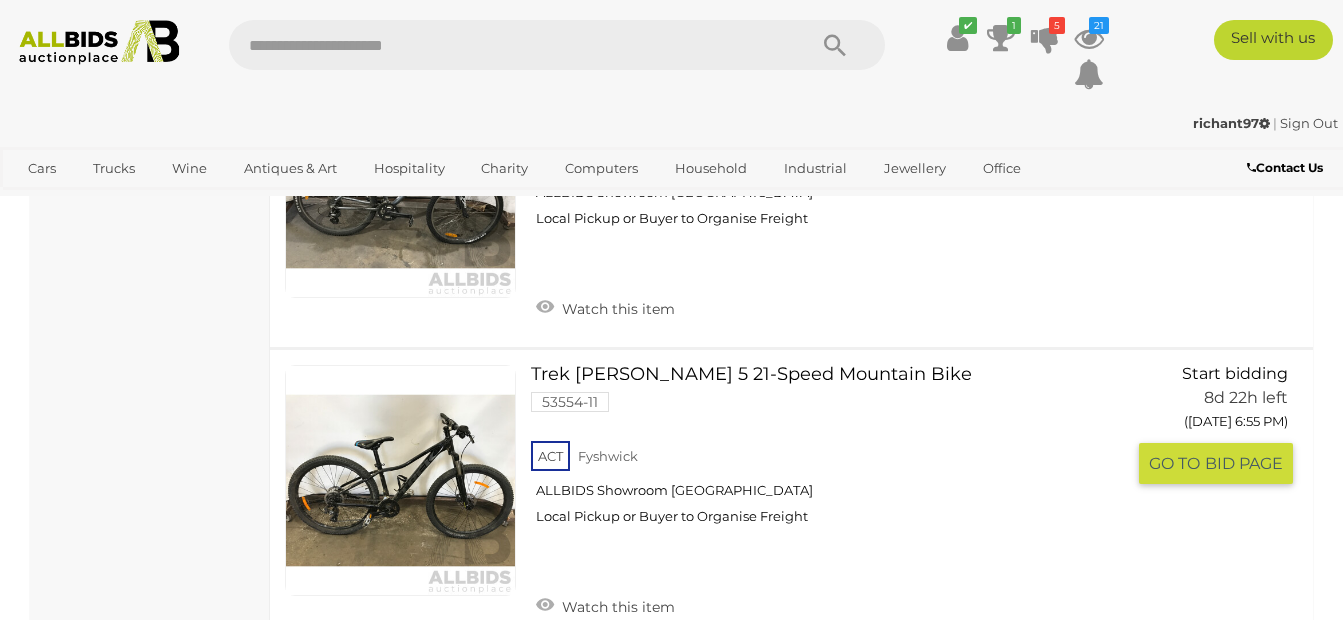 scroll, scrollTop: 13500, scrollLeft: 0, axis: vertical 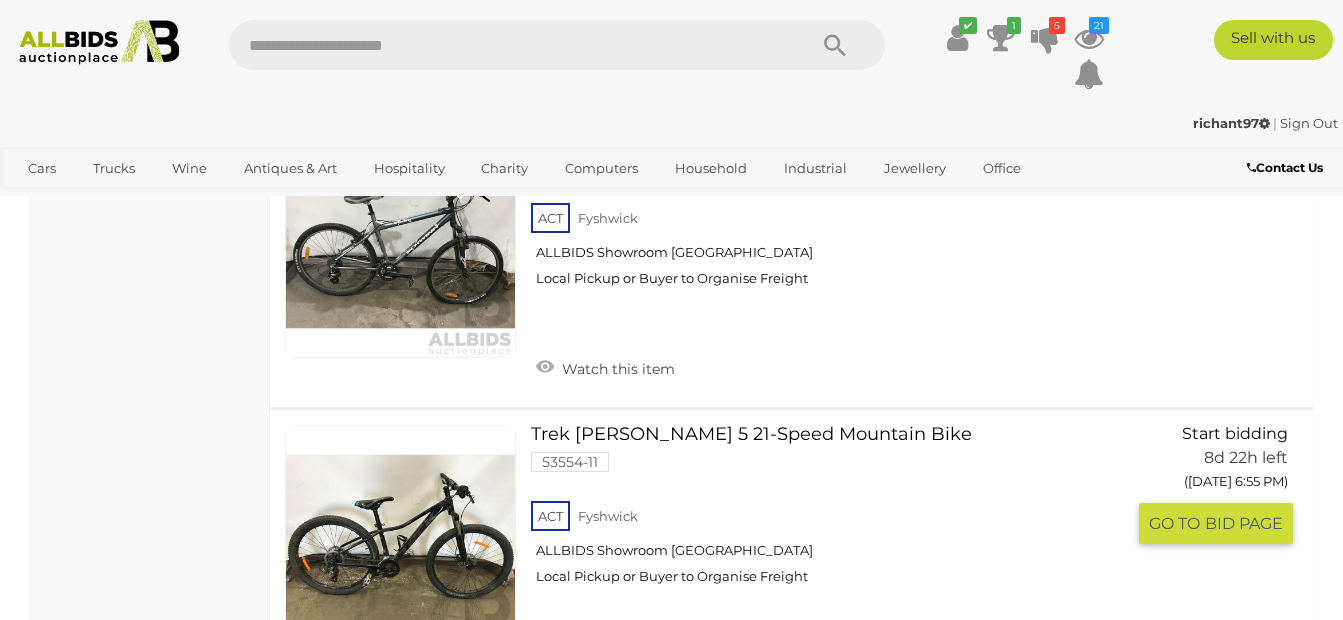 click on "Watch this item" at bounding box center (605, 665) 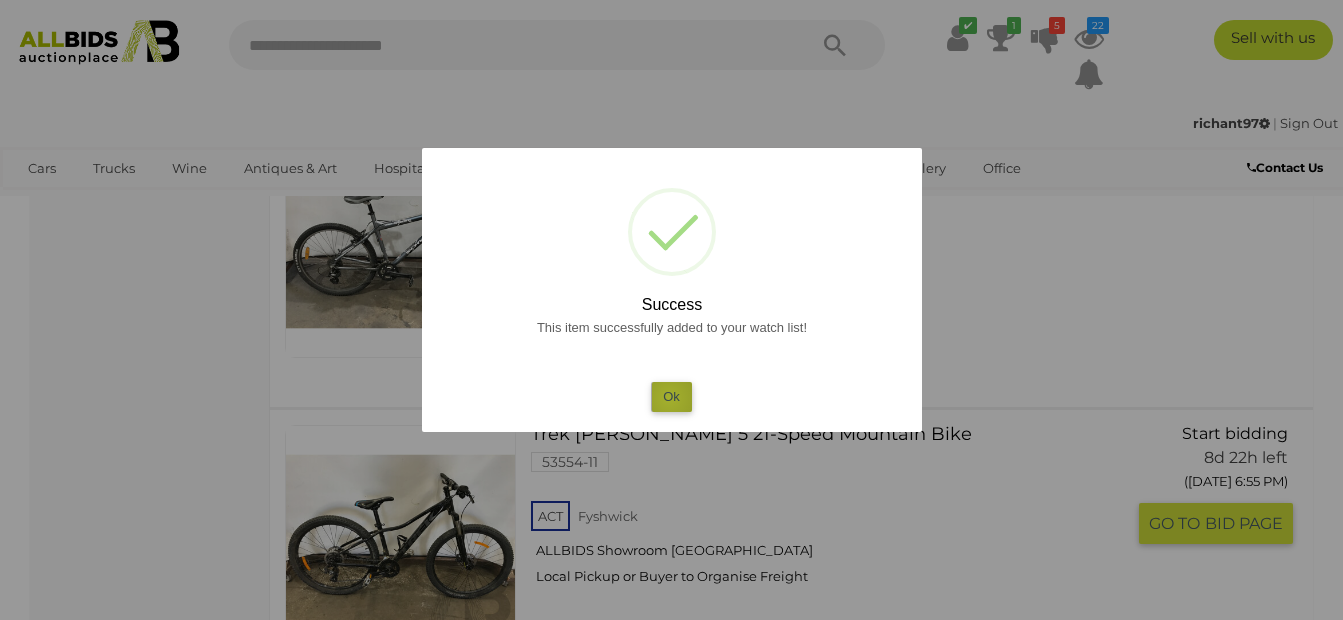click on "Ok" at bounding box center [671, 396] 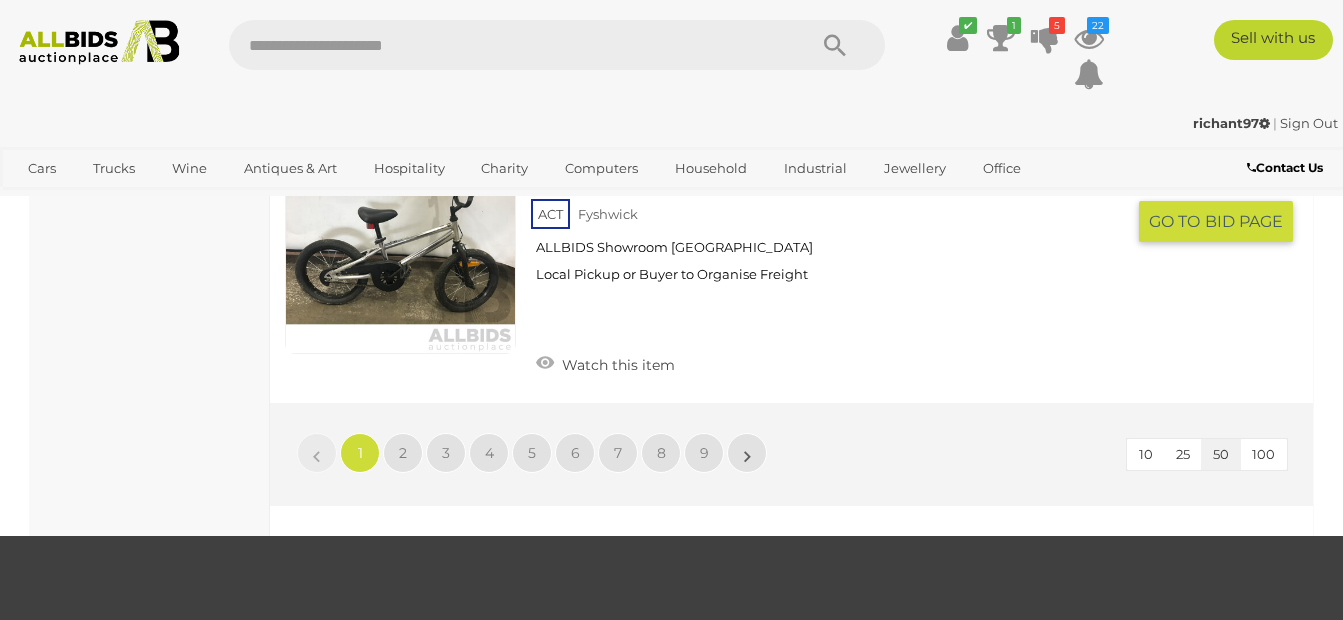 scroll, scrollTop: 15300, scrollLeft: 0, axis: vertical 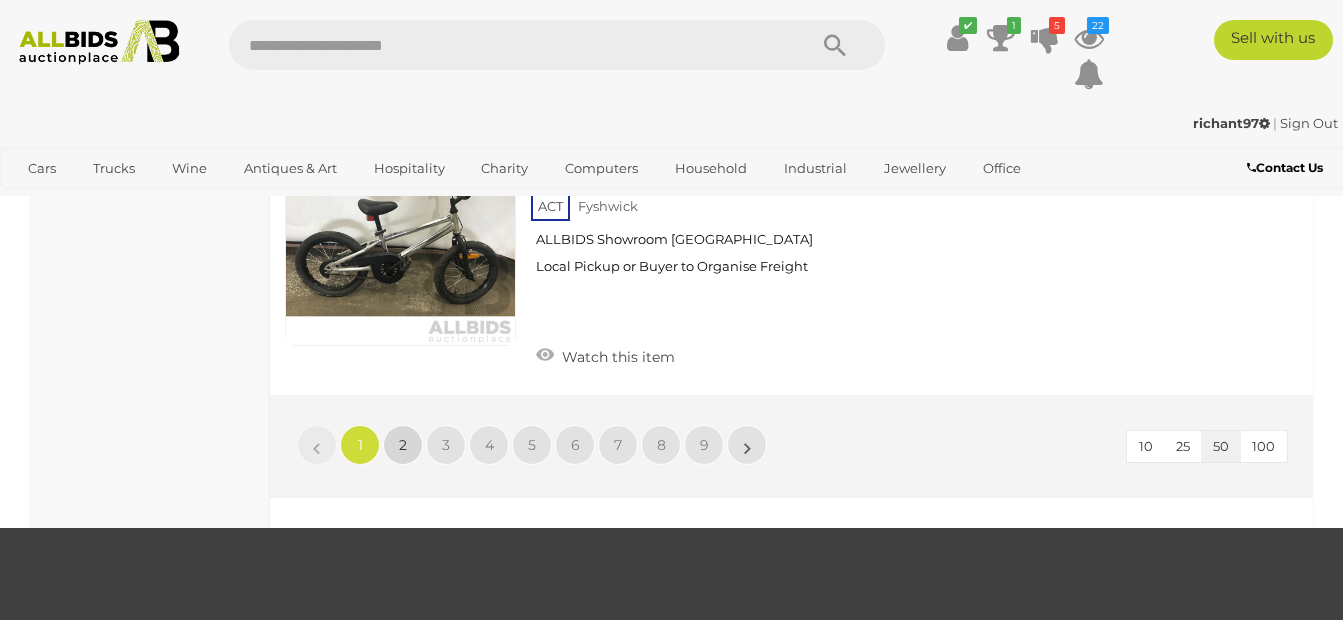 click on "2" at bounding box center [403, 445] 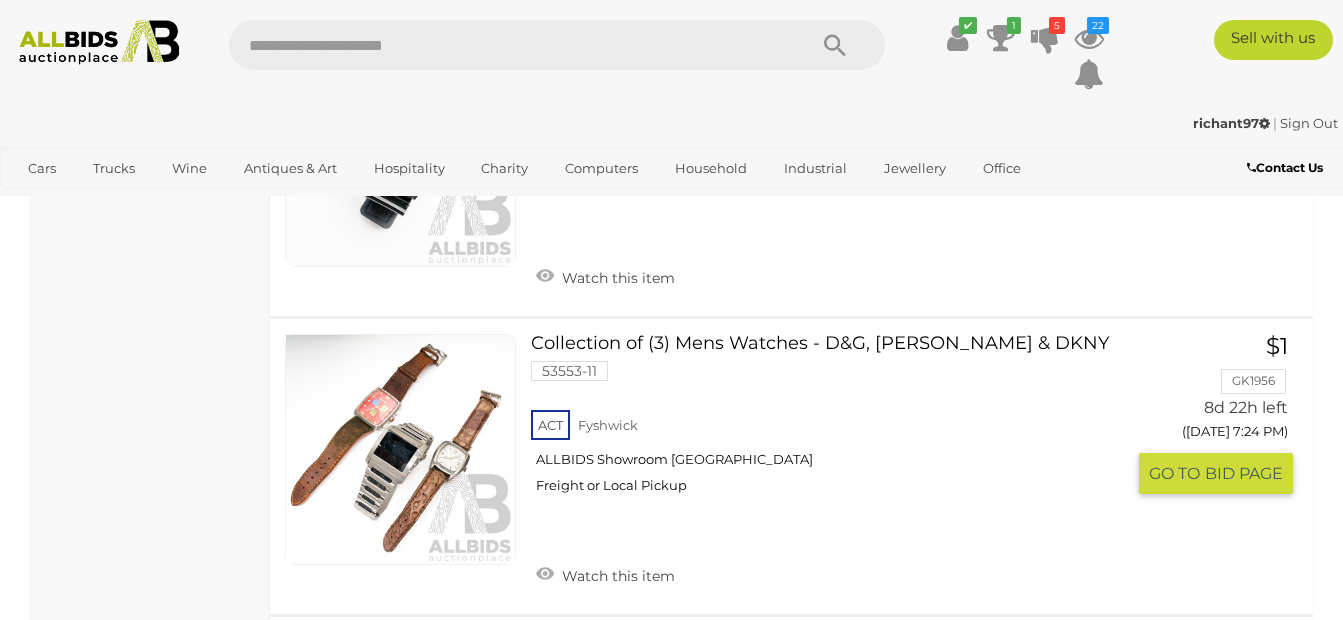 scroll, scrollTop: 6400, scrollLeft: 0, axis: vertical 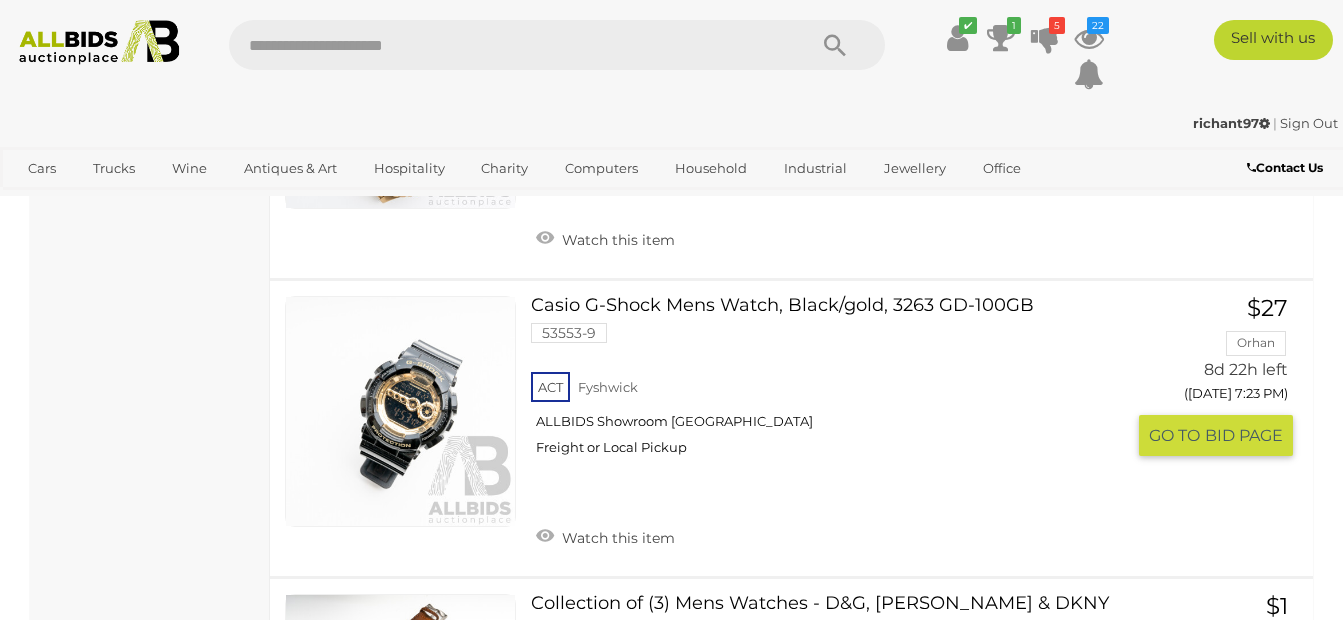click on "Casio G-Shock Mens Watch, Black/gold, 3263 GD-100GB
53553-9
ACT
Fyshwick" at bounding box center [835, 383] 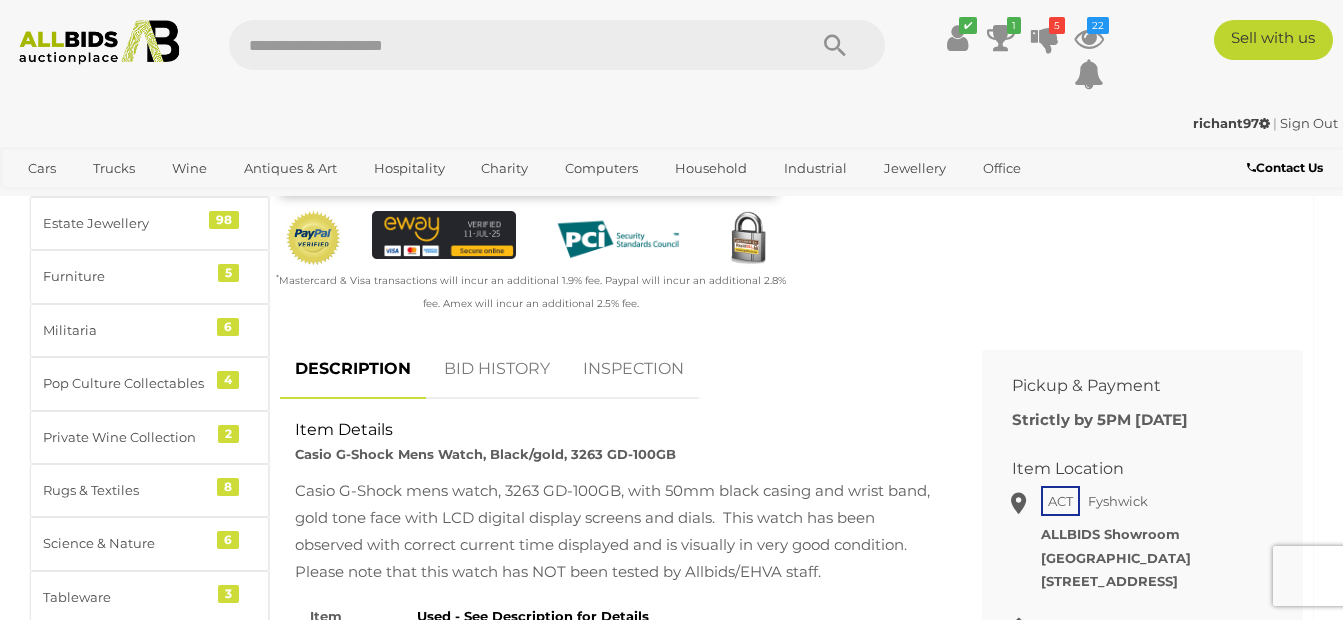 scroll, scrollTop: 700, scrollLeft: 0, axis: vertical 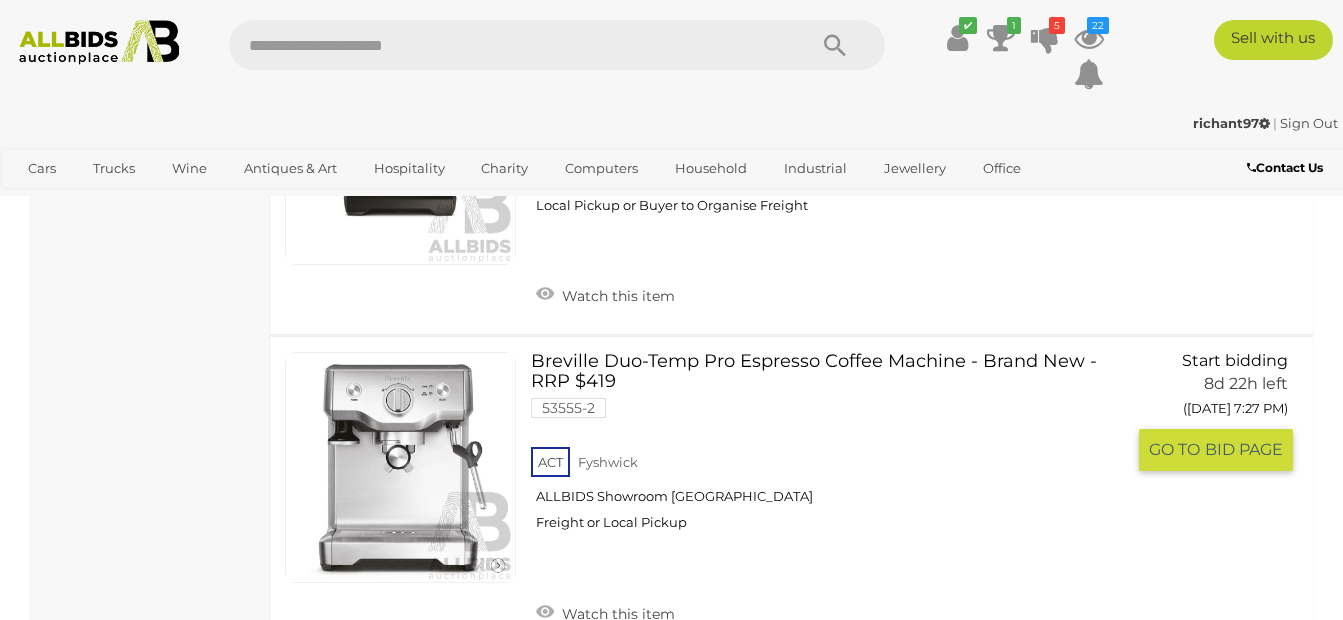 click on "Breville Duo-Temp Pro Espresso Coffee Machine - Brand New - RRP $419
53555-2
ACT
Fyshwick" at bounding box center (835, 449) 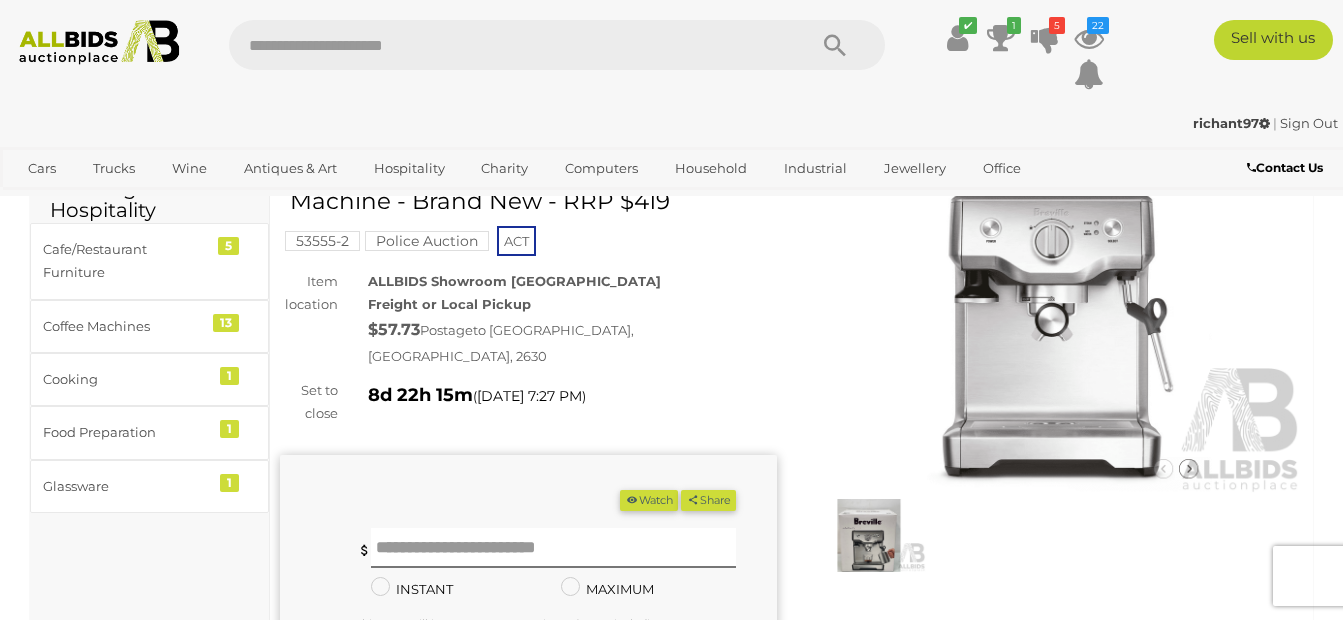 scroll, scrollTop: 200, scrollLeft: 0, axis: vertical 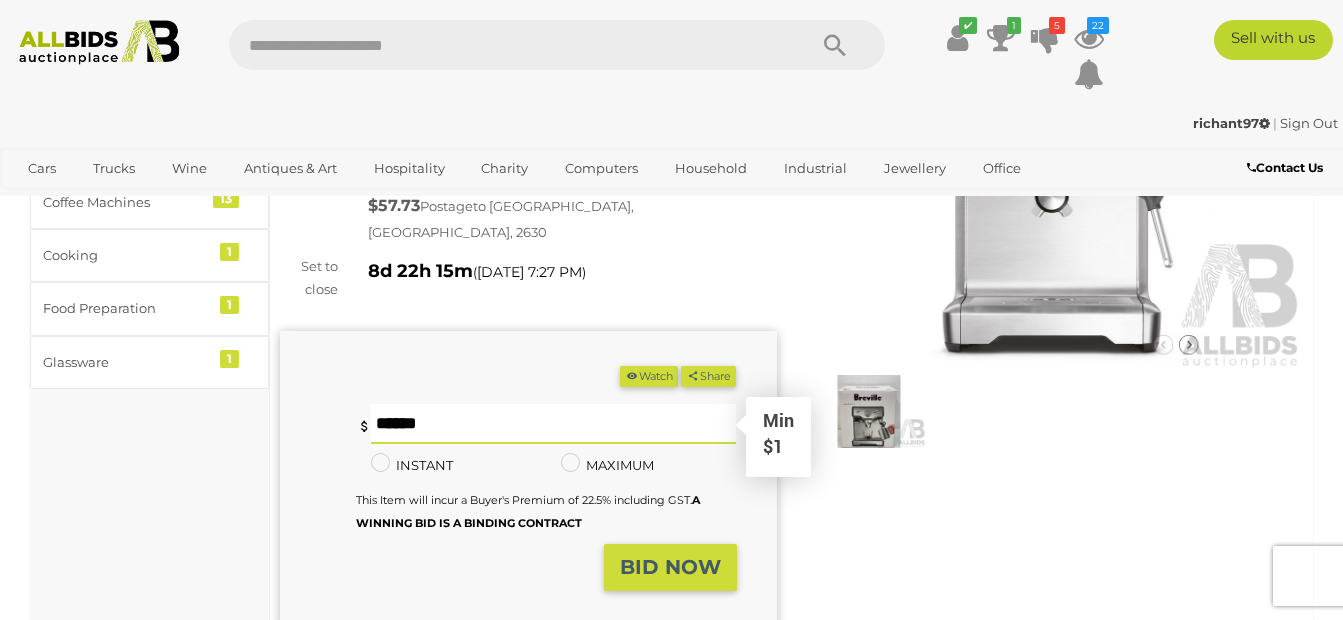 click at bounding box center [553, 424] 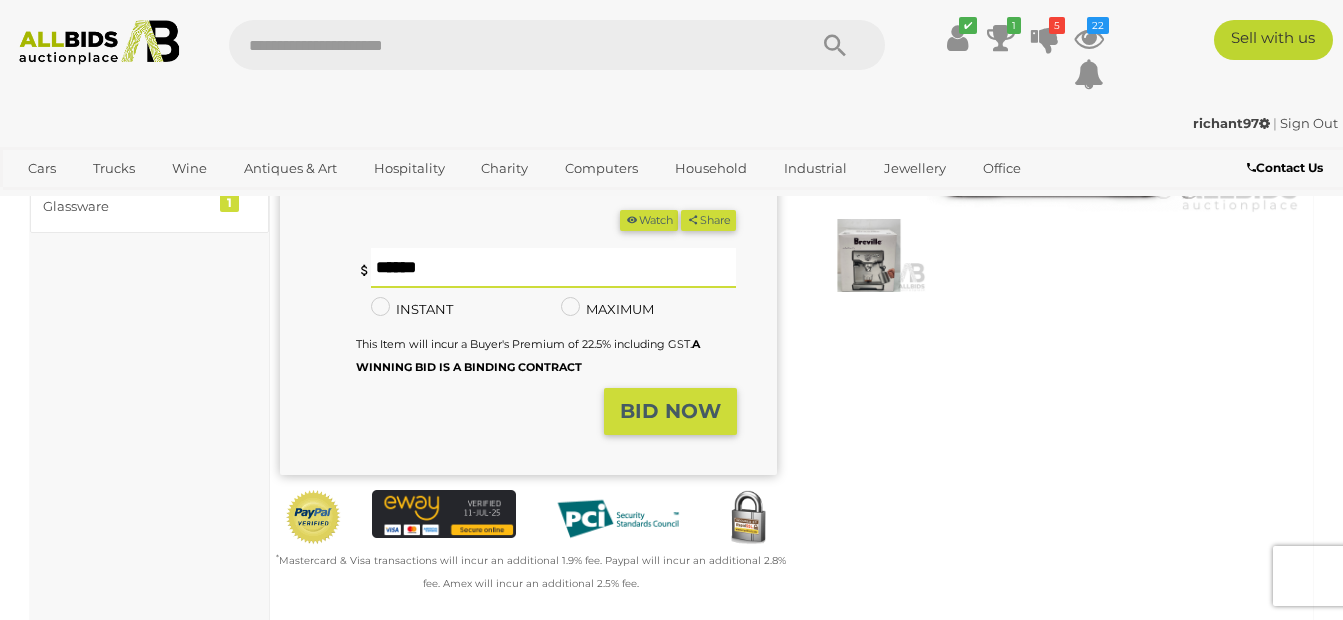 scroll, scrollTop: 300, scrollLeft: 0, axis: vertical 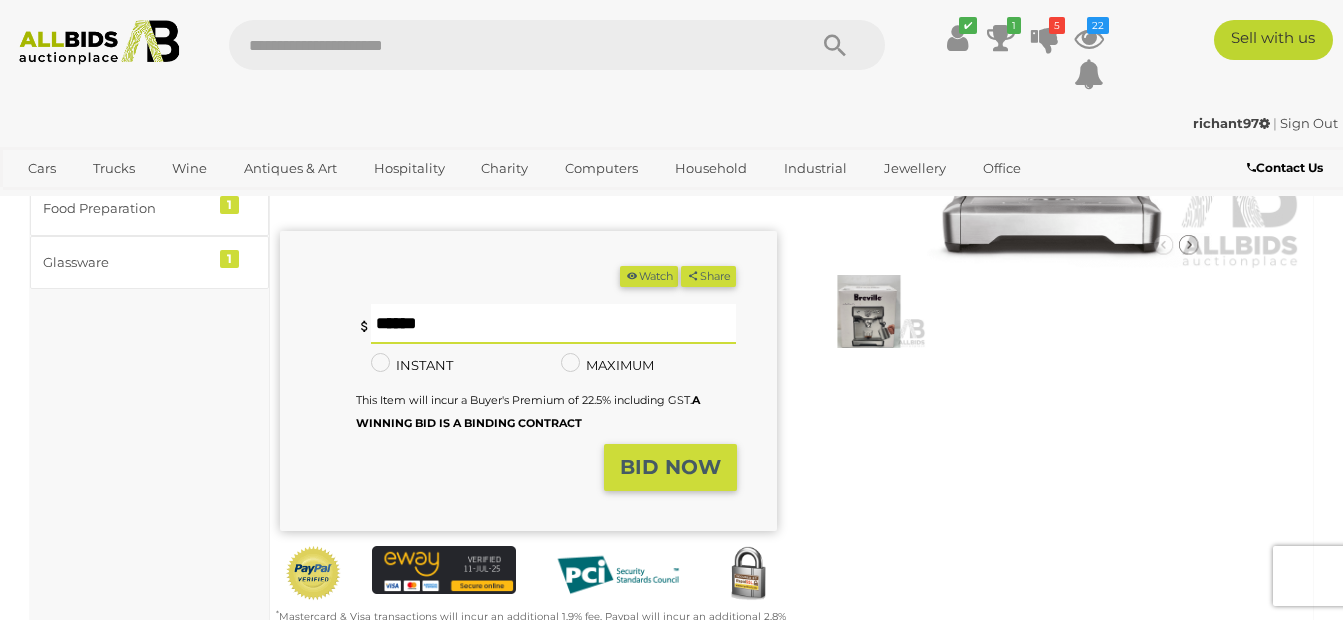 type on "**" 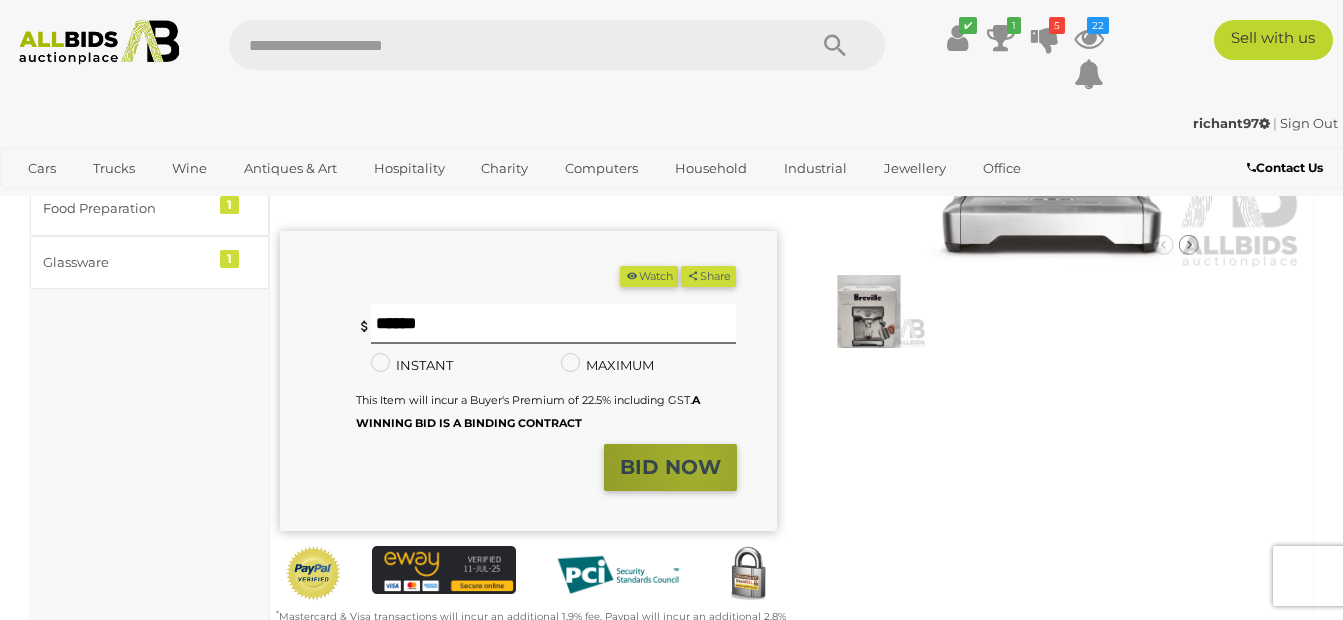 click on "BID NOW" at bounding box center (670, 467) 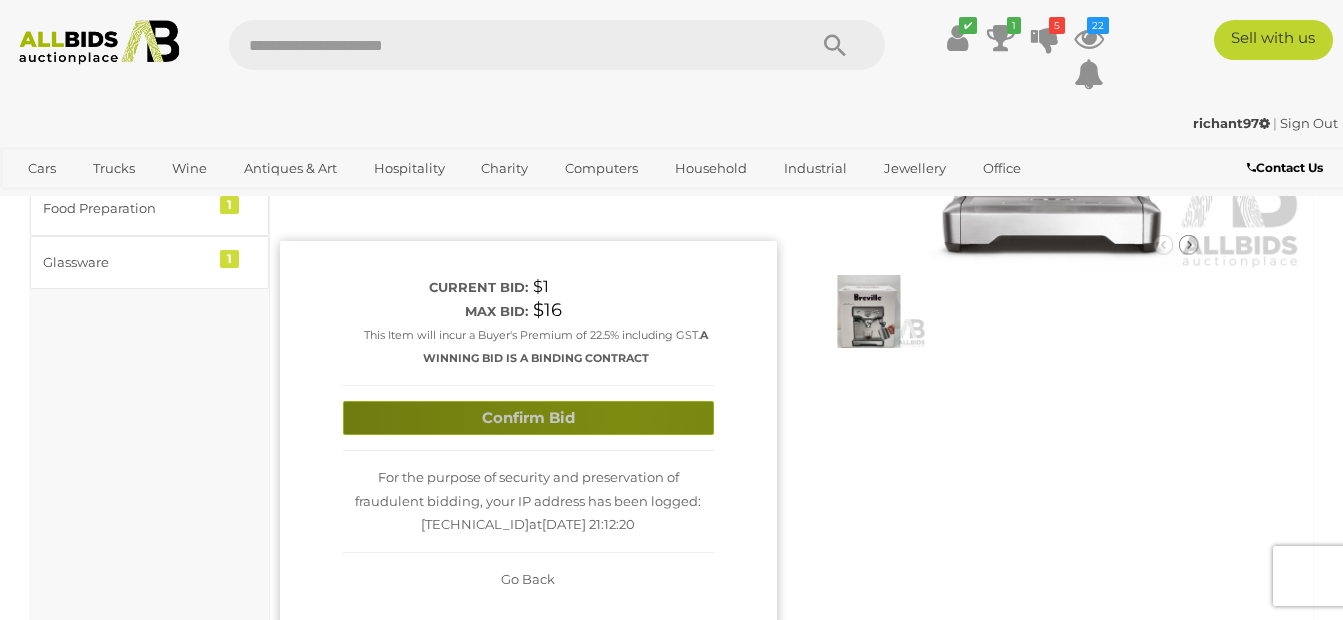 click on "Confirm Bid" at bounding box center (528, 418) 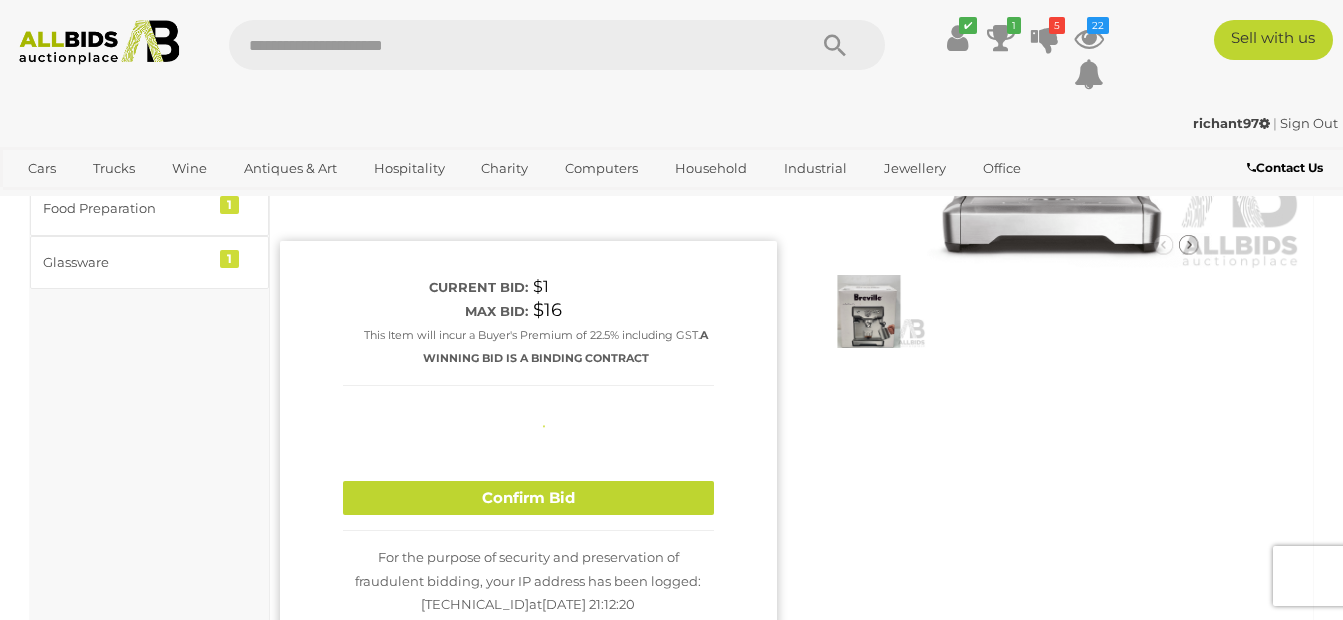 type 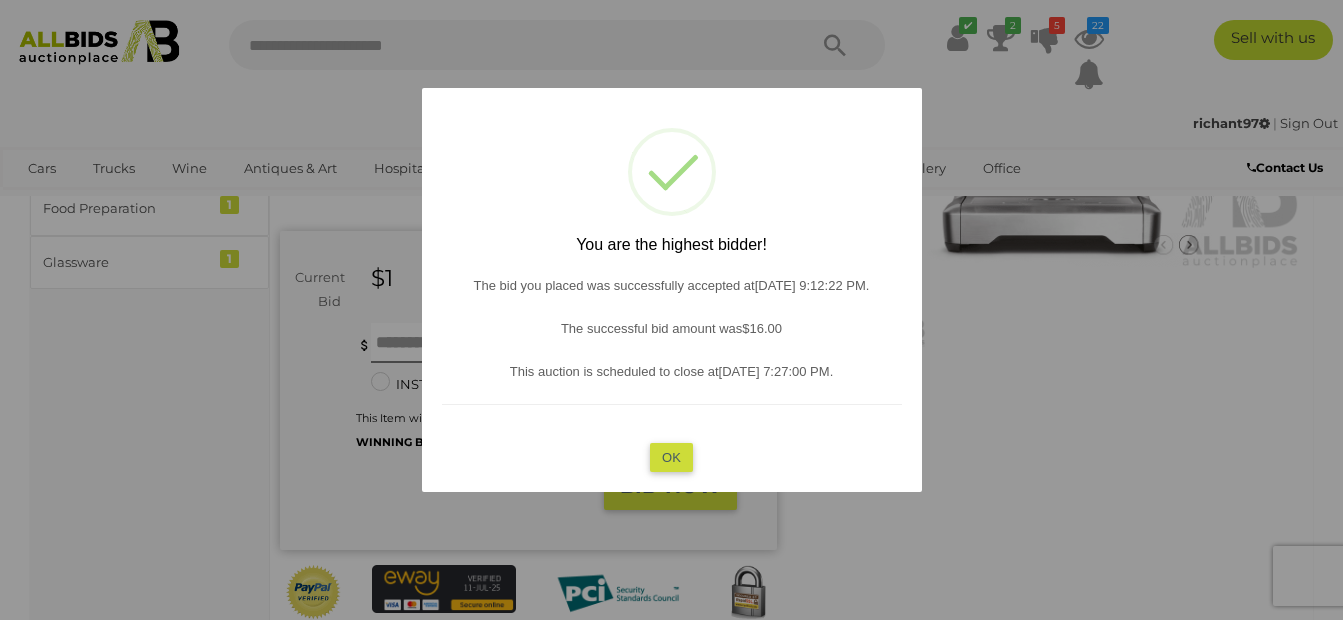 click on "OK" at bounding box center (671, 457) 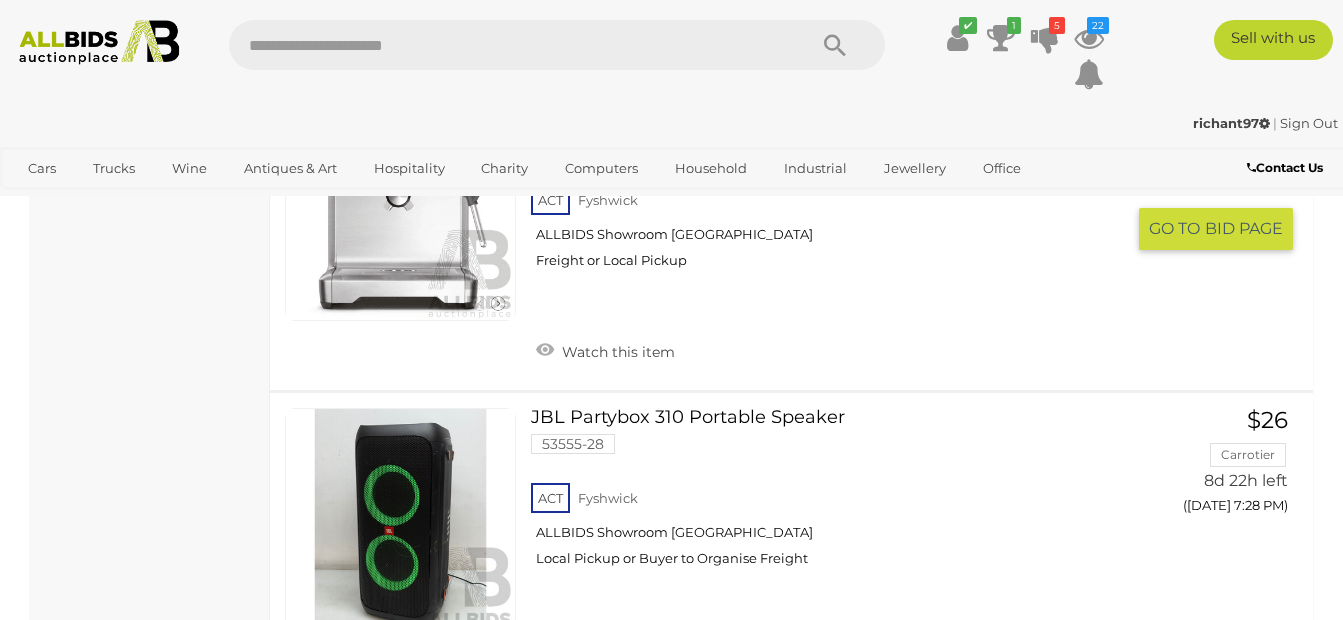 scroll, scrollTop: 7848, scrollLeft: 0, axis: vertical 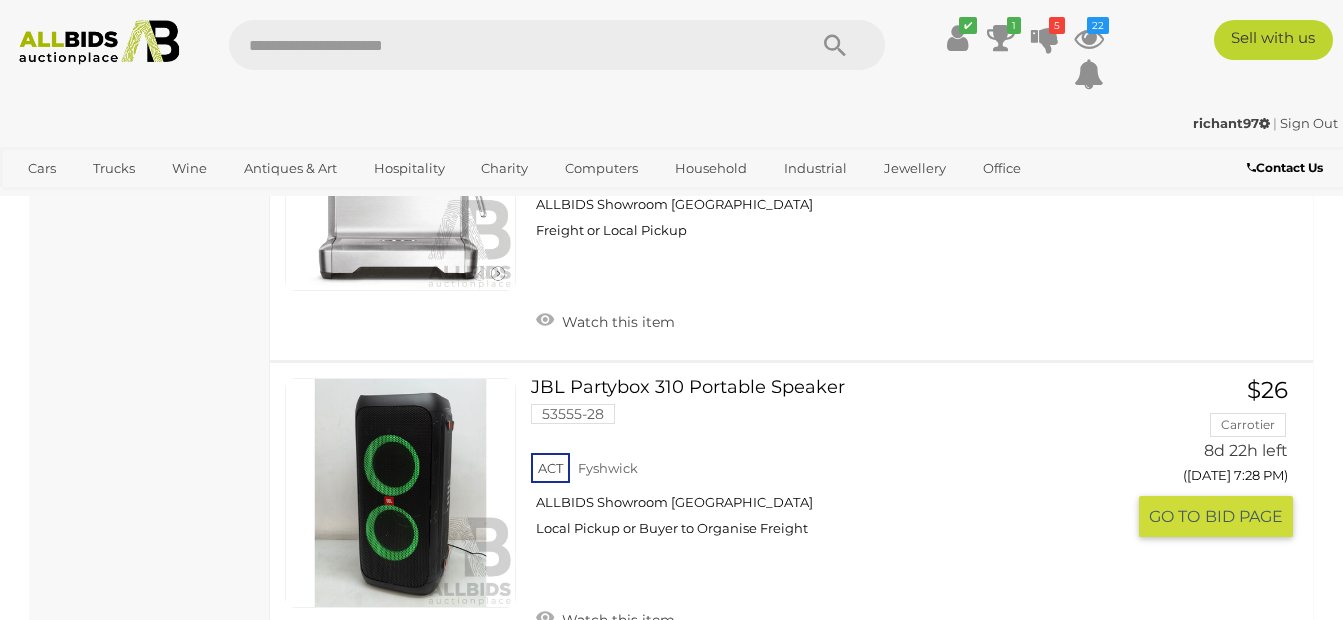 click on "JBL Partybox 310 Portable Speaker
53555-28
ACT
Fyshwick ALLBIDS Showroom Fyshwick" at bounding box center [835, 465] 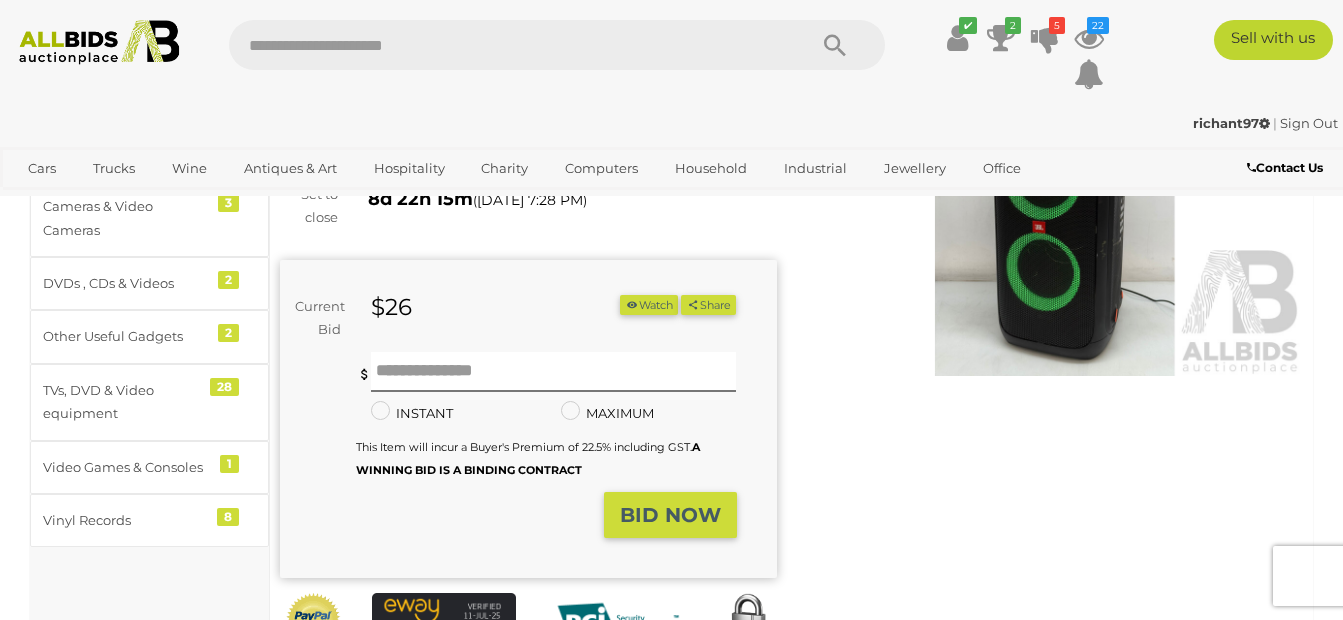 scroll, scrollTop: 200, scrollLeft: 0, axis: vertical 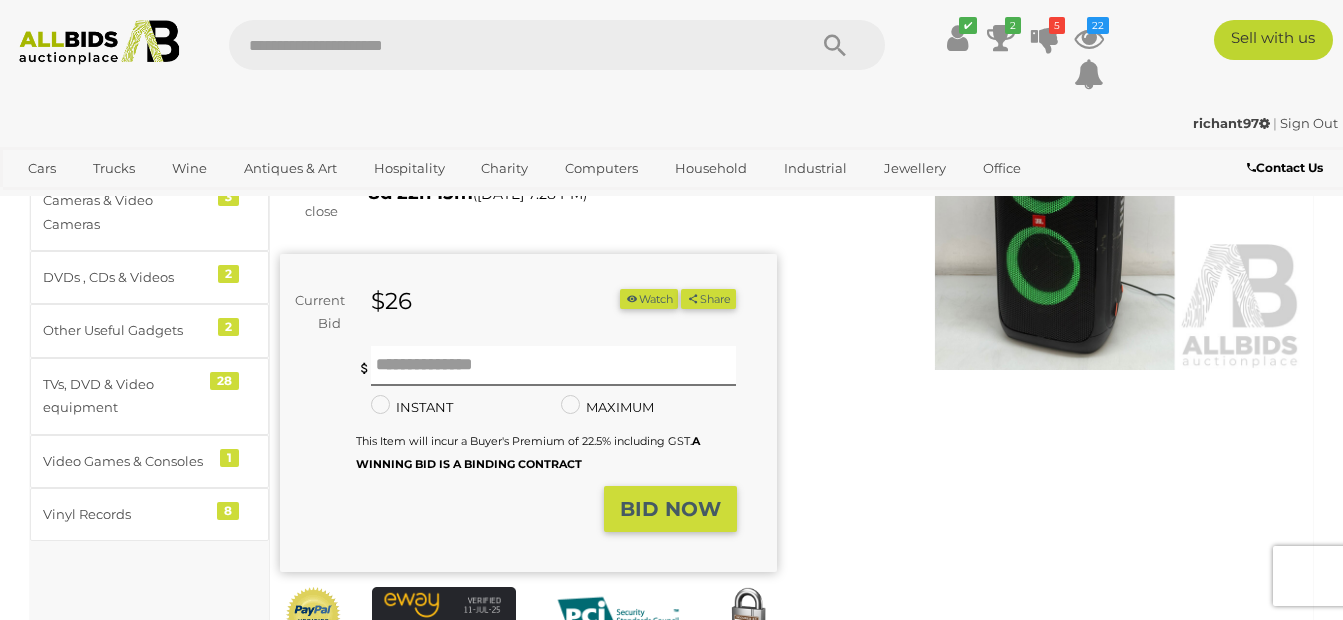 click at bounding box center (632, 298) 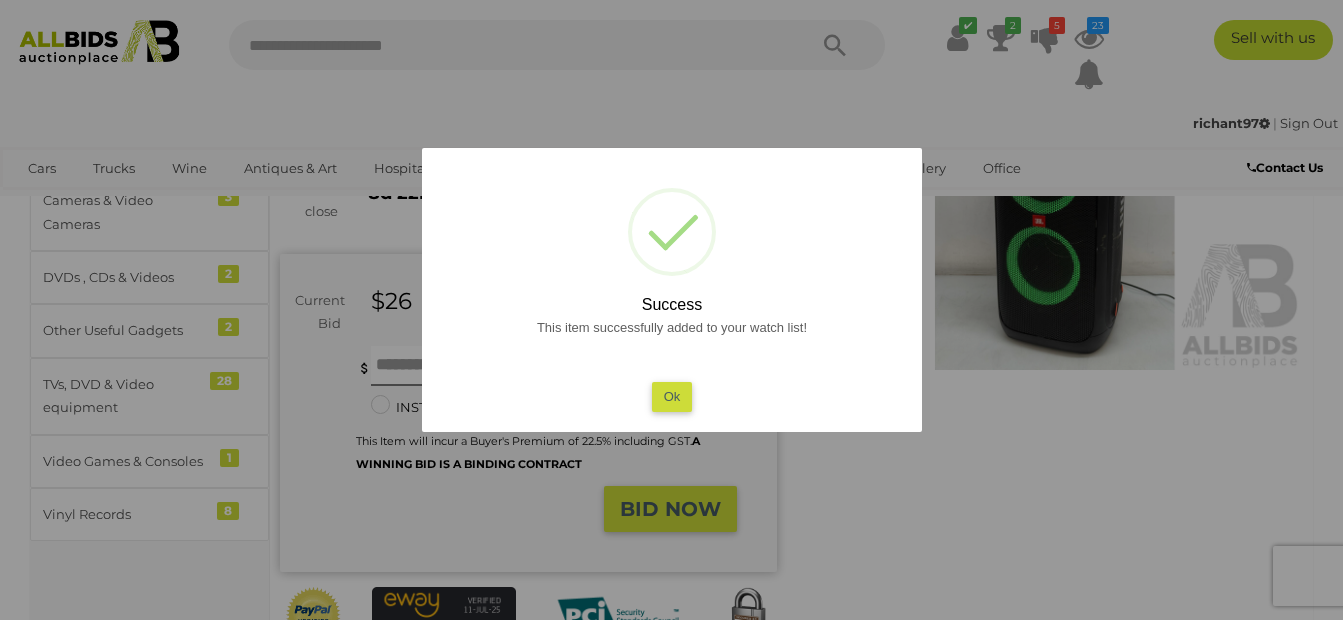 click on "Ok" at bounding box center [671, 396] 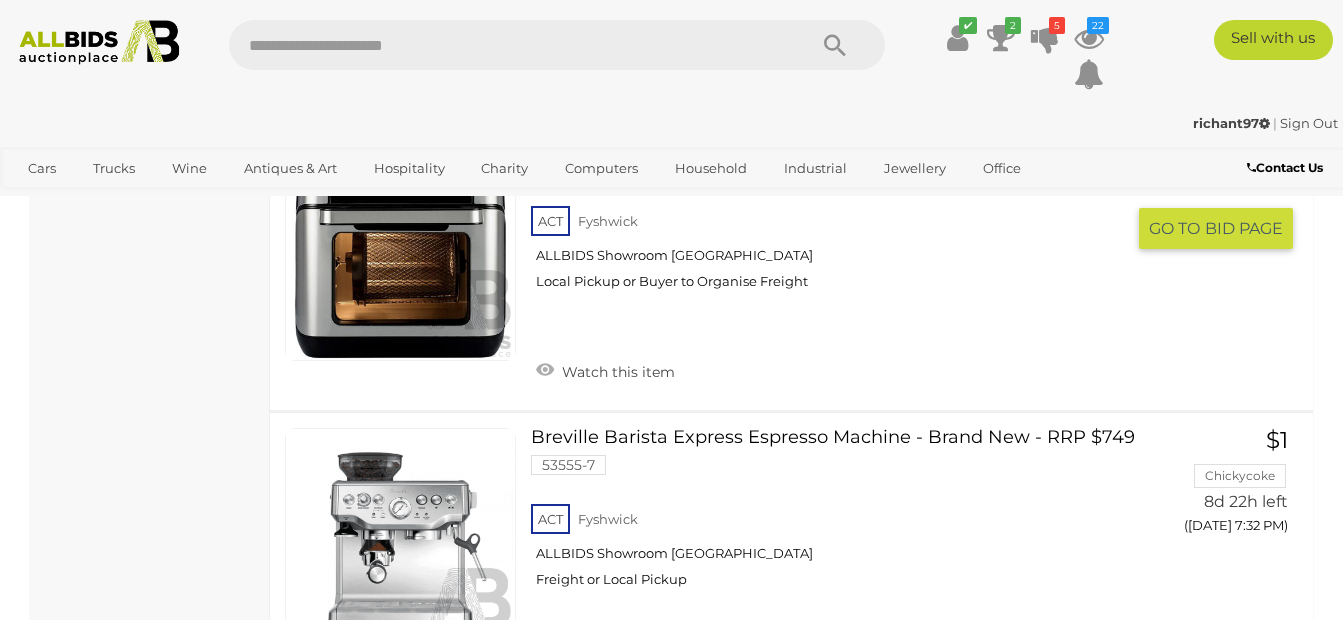 scroll, scrollTop: 8466, scrollLeft: 0, axis: vertical 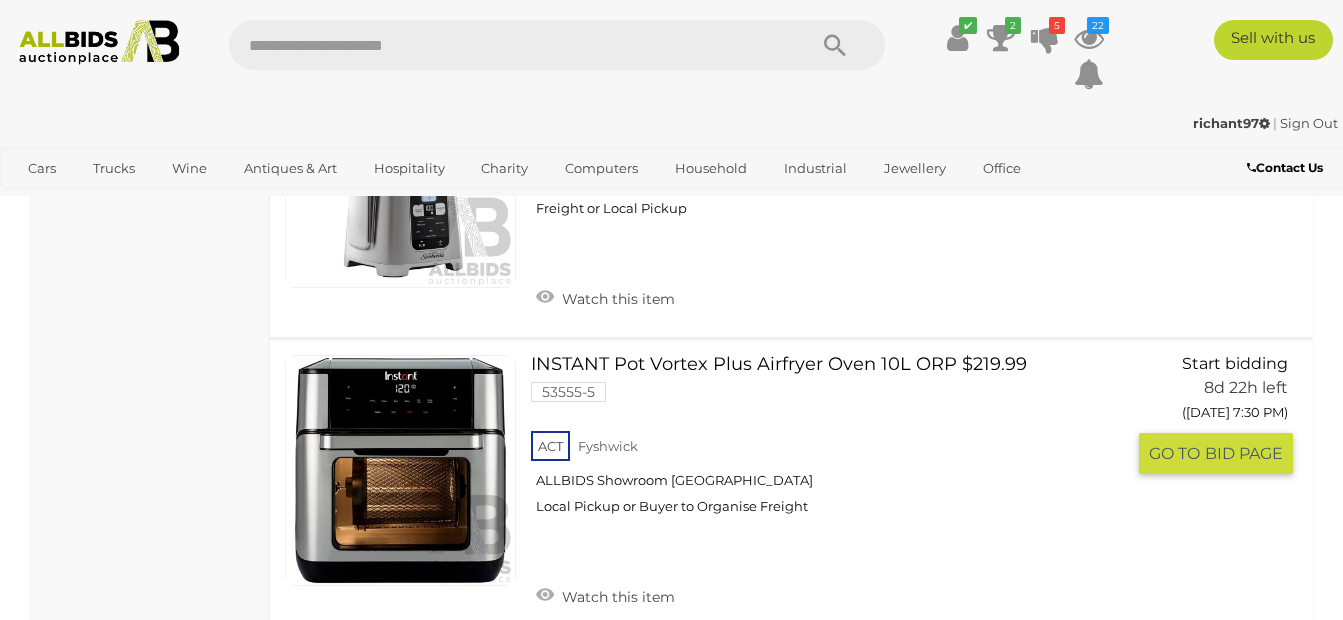click on "INSTANT Pot Vortex Plus Airfryer Oven 10L ORP $219.99
53555-5
ACT
Fyshwick" at bounding box center [835, 442] 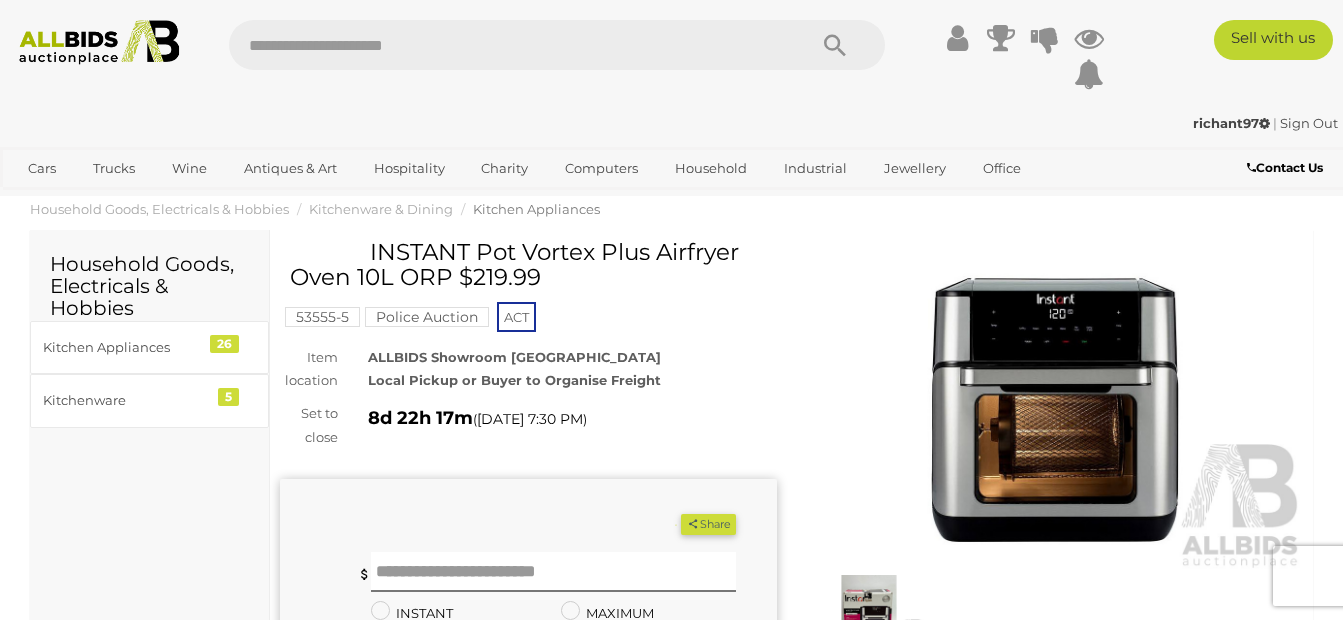 scroll, scrollTop: 0, scrollLeft: 0, axis: both 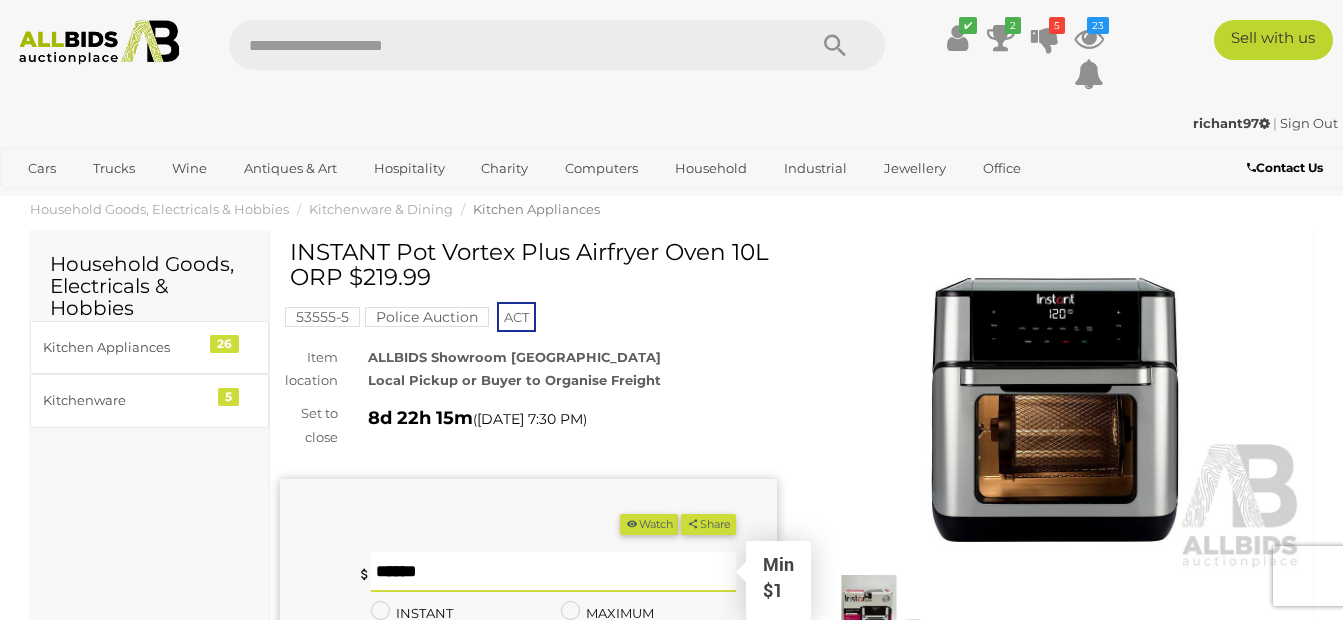 click at bounding box center [553, 572] 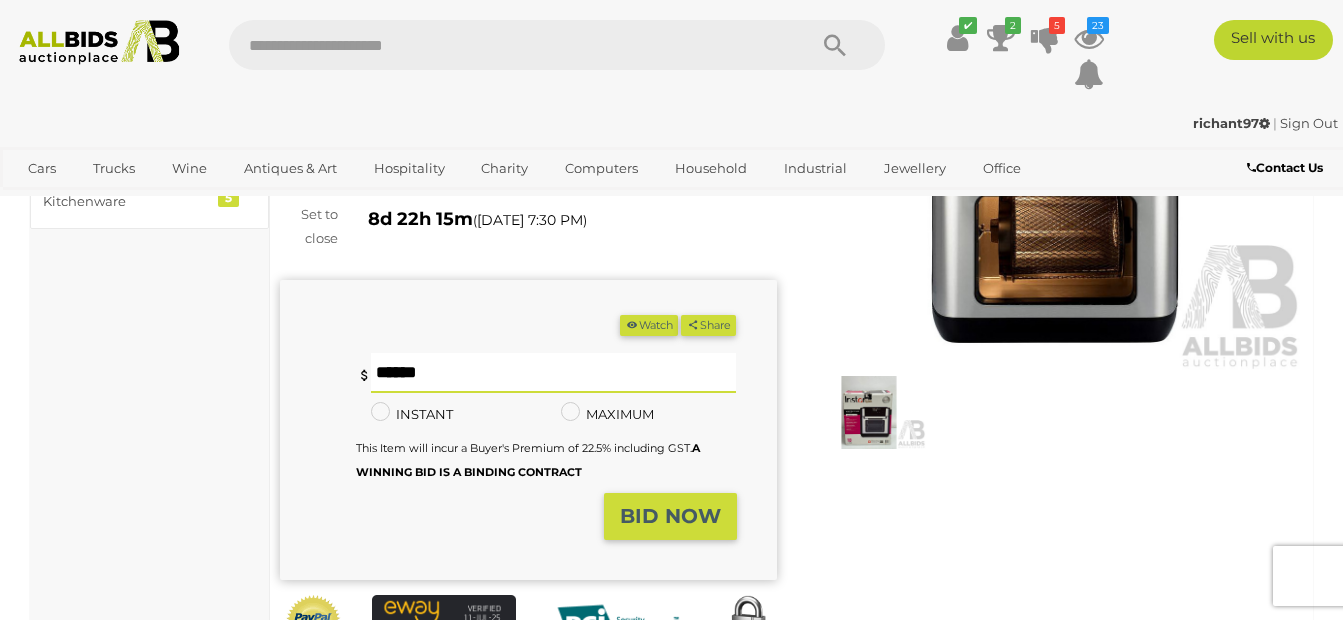 scroll, scrollTop: 200, scrollLeft: 0, axis: vertical 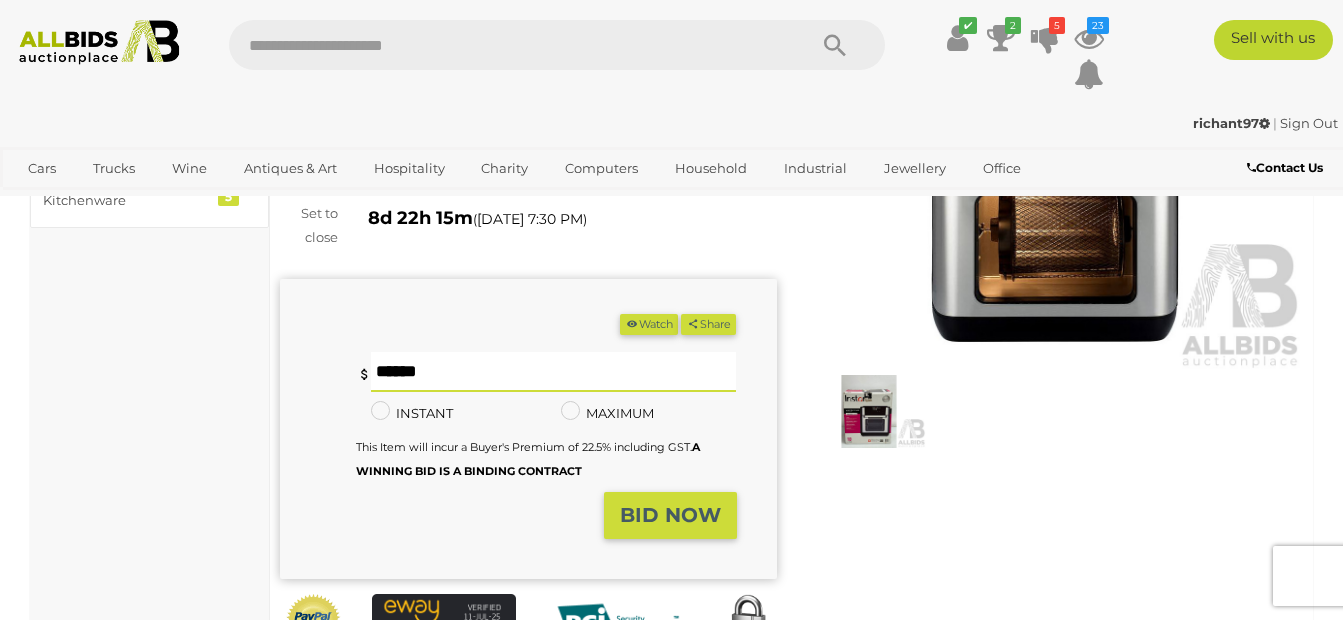 type on "**" 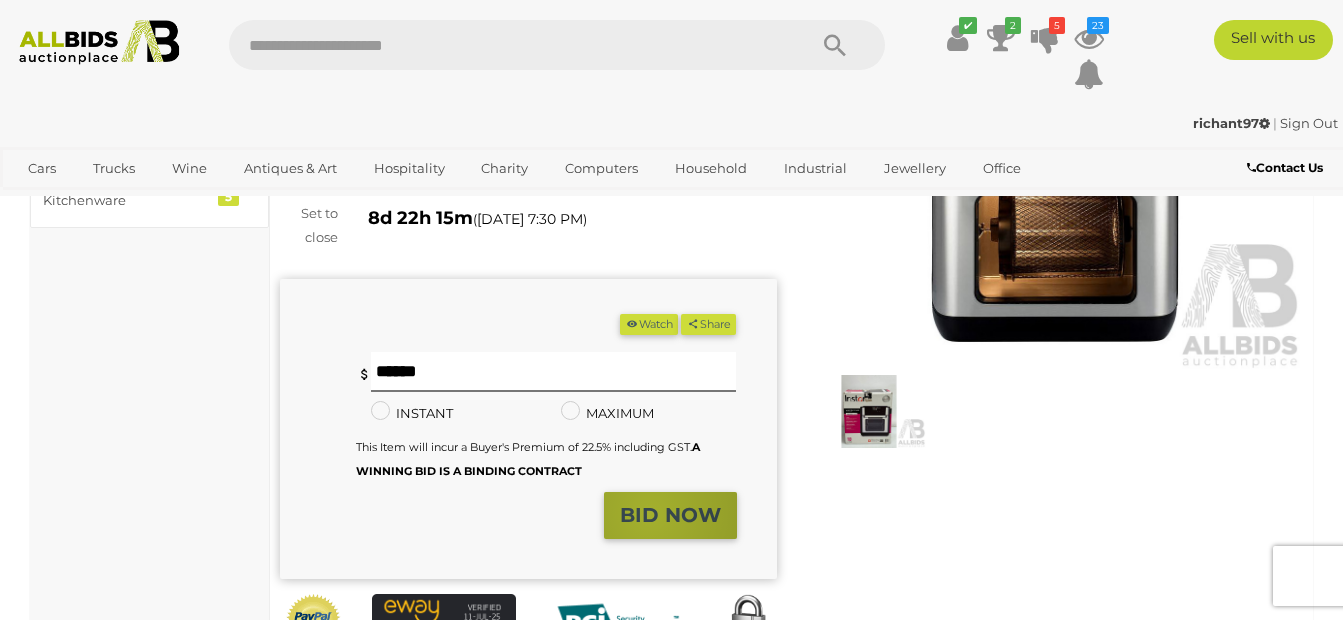 click on "BID NOW" at bounding box center (670, 515) 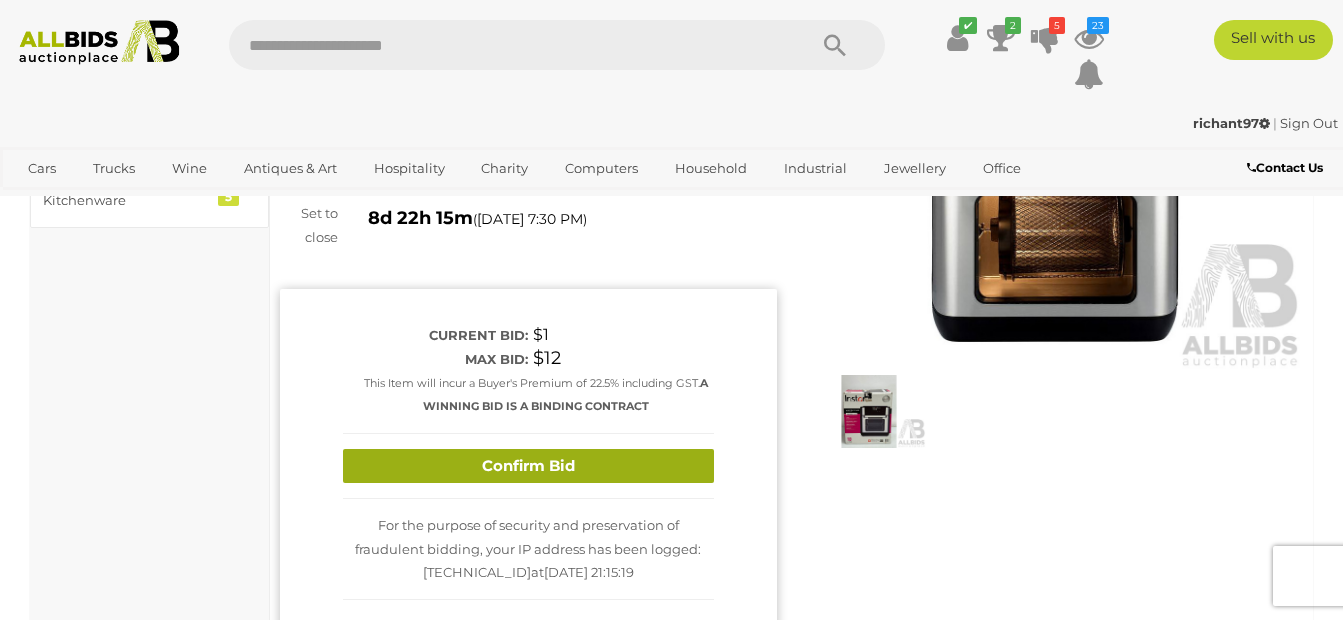 click on "Confirm Bid" at bounding box center (528, 466) 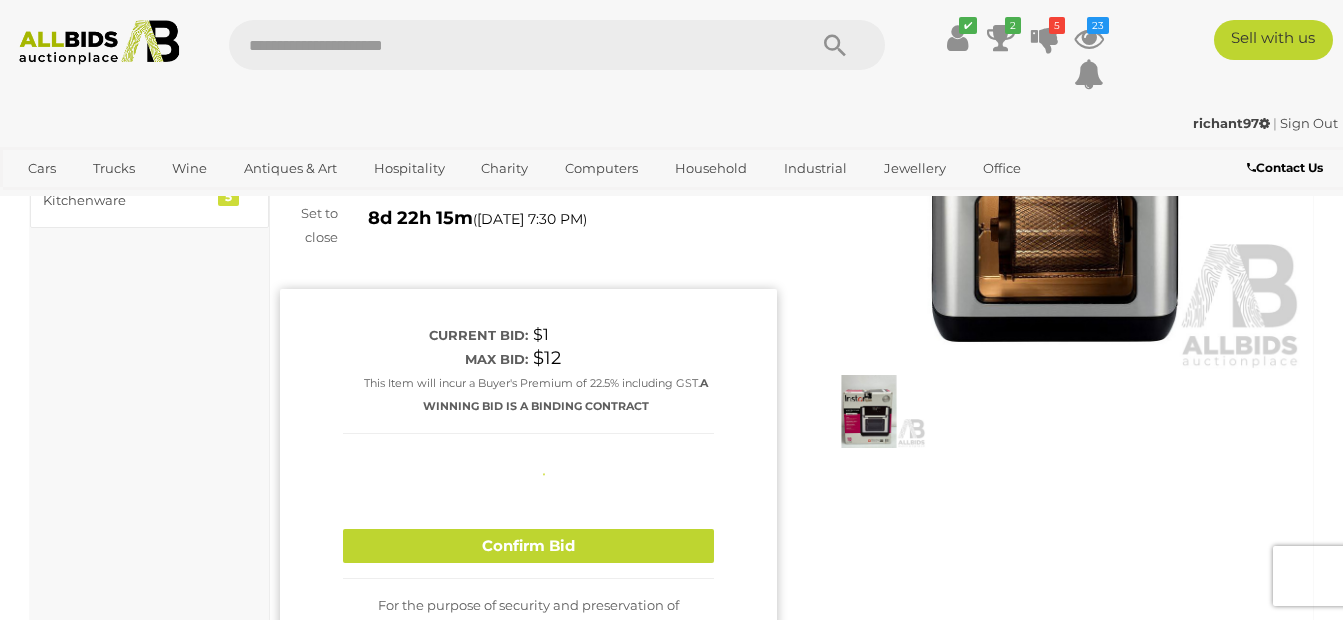 type 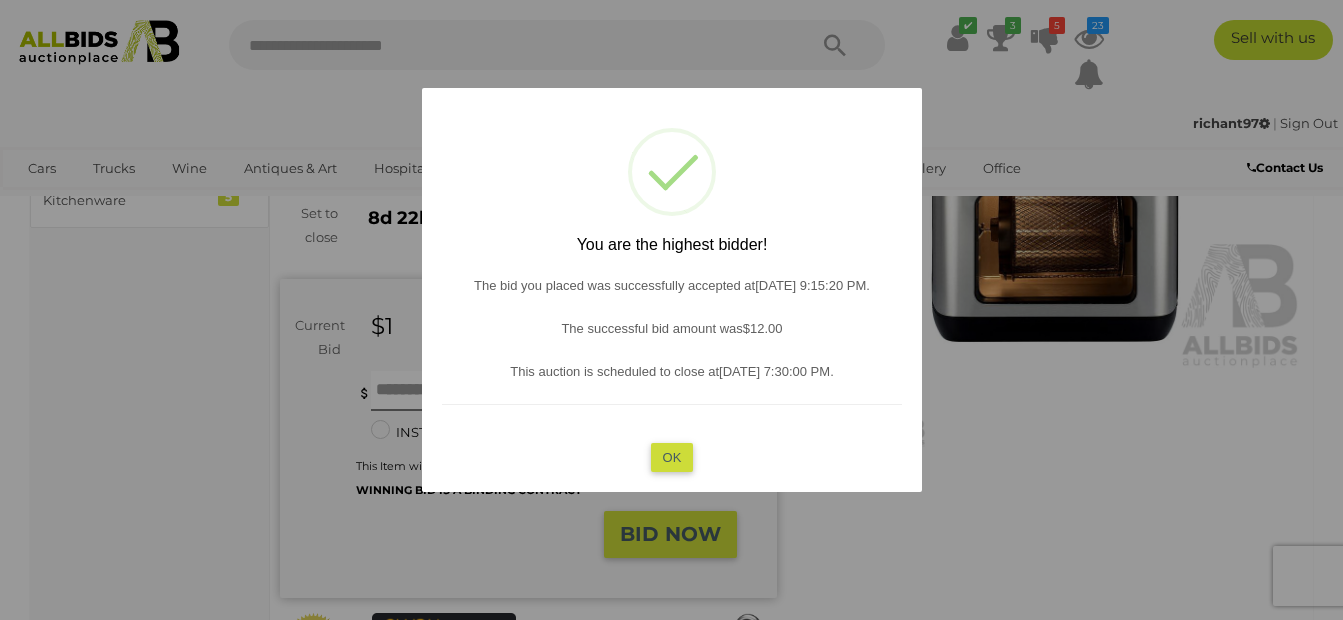 click on "OK" at bounding box center [671, 457] 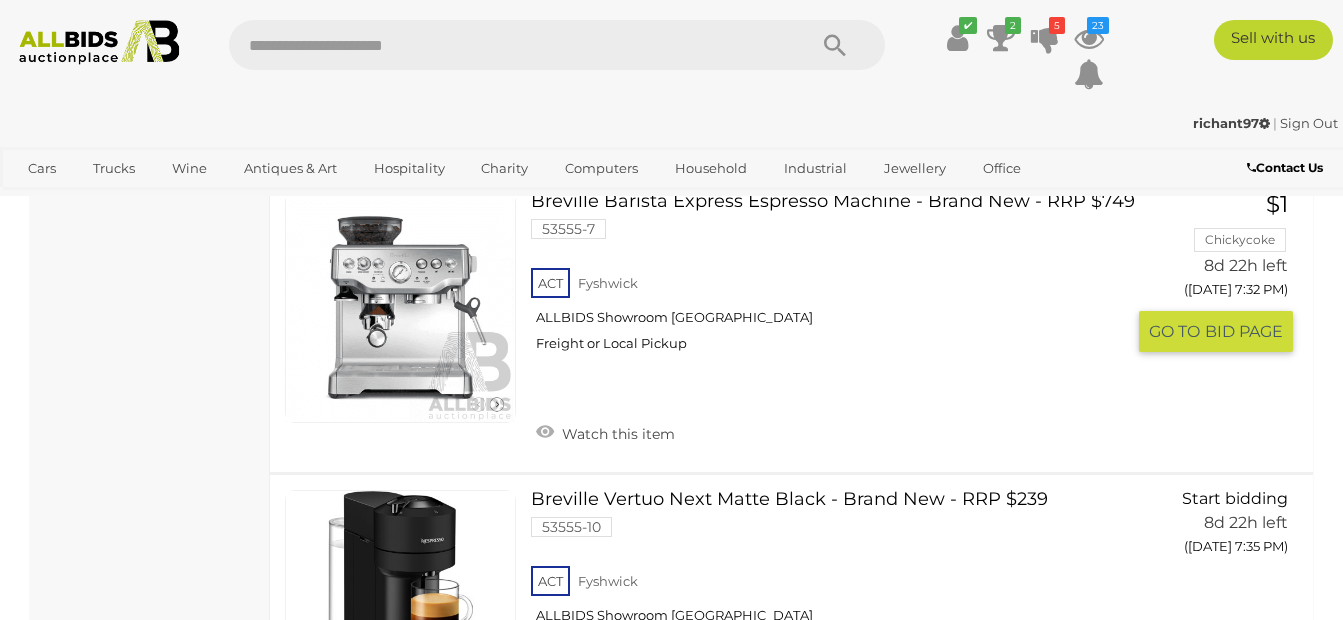 scroll, scrollTop: 8962, scrollLeft: 0, axis: vertical 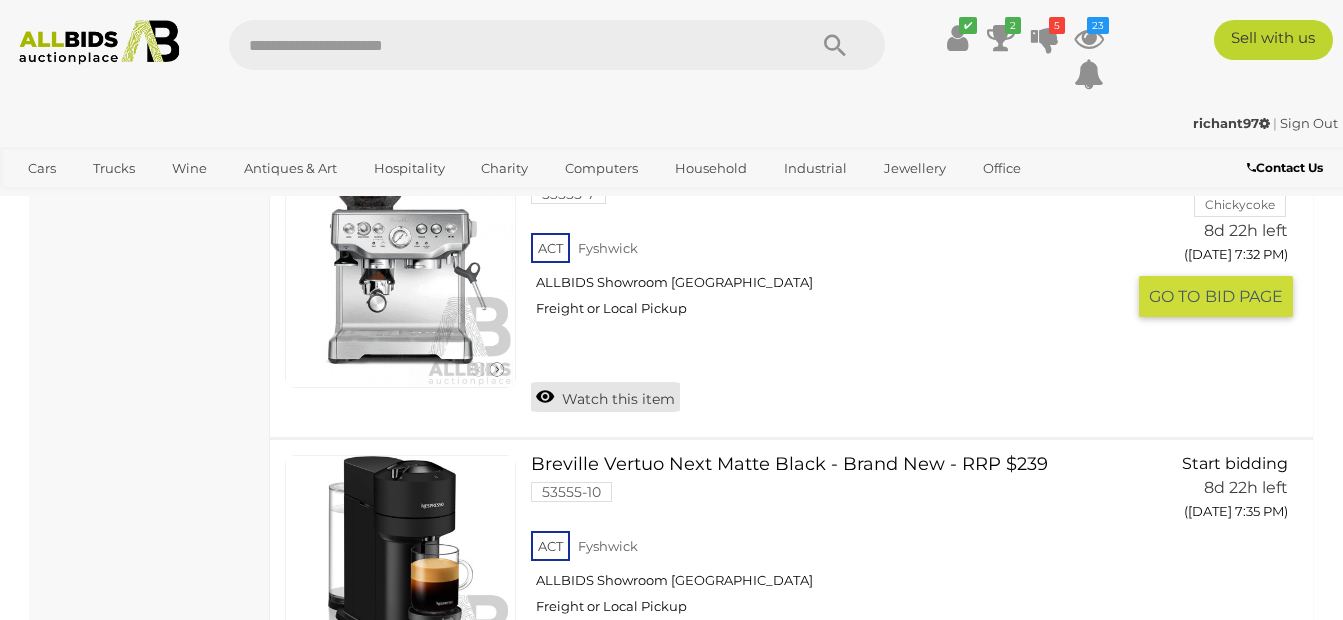 click on "Watch this item" at bounding box center (605, 397) 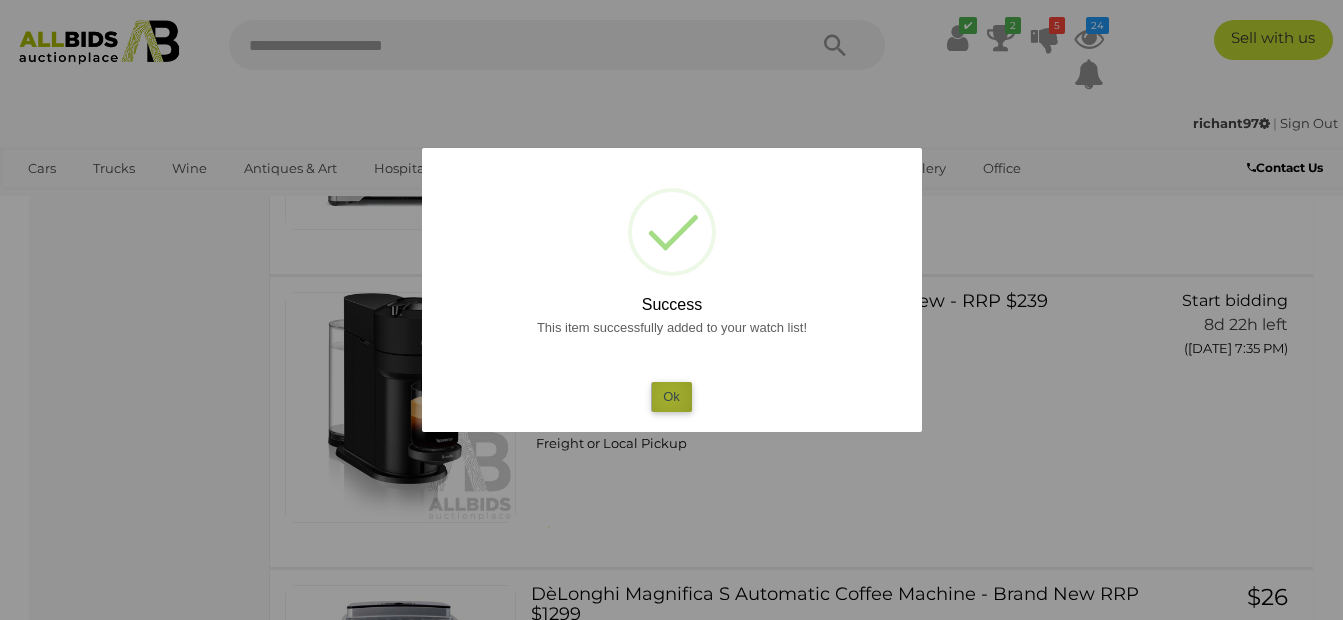 click on "Ok" at bounding box center (671, 396) 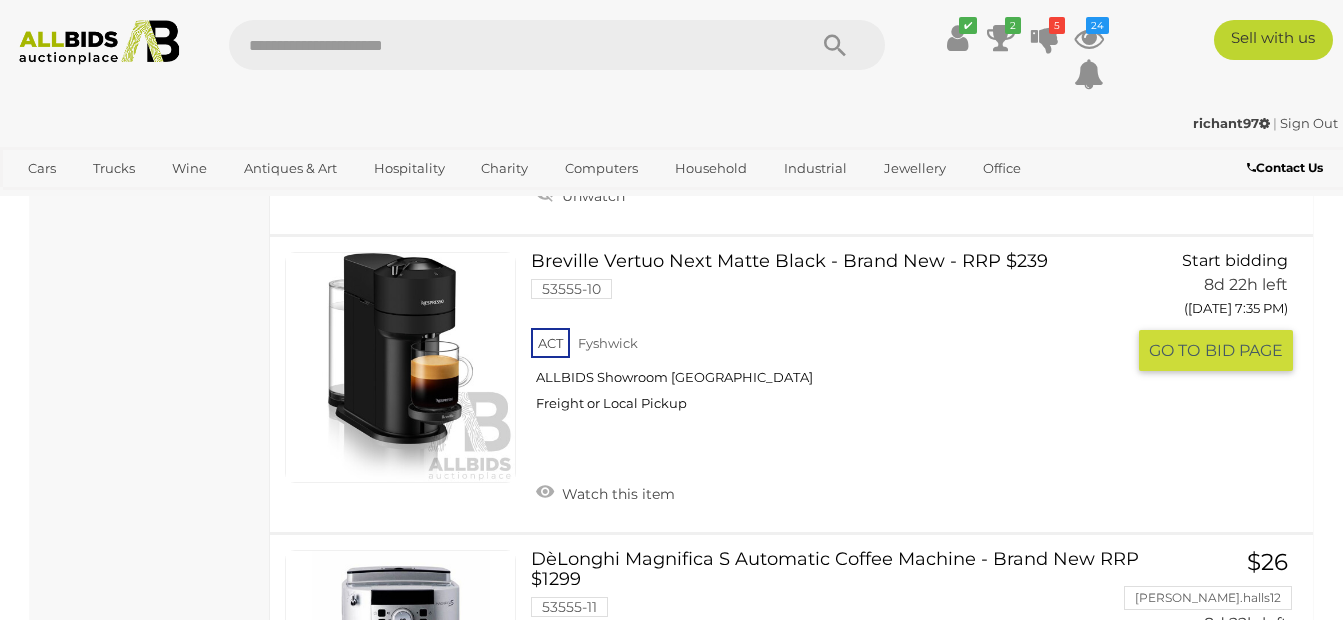 scroll, scrollTop: 9262, scrollLeft: 0, axis: vertical 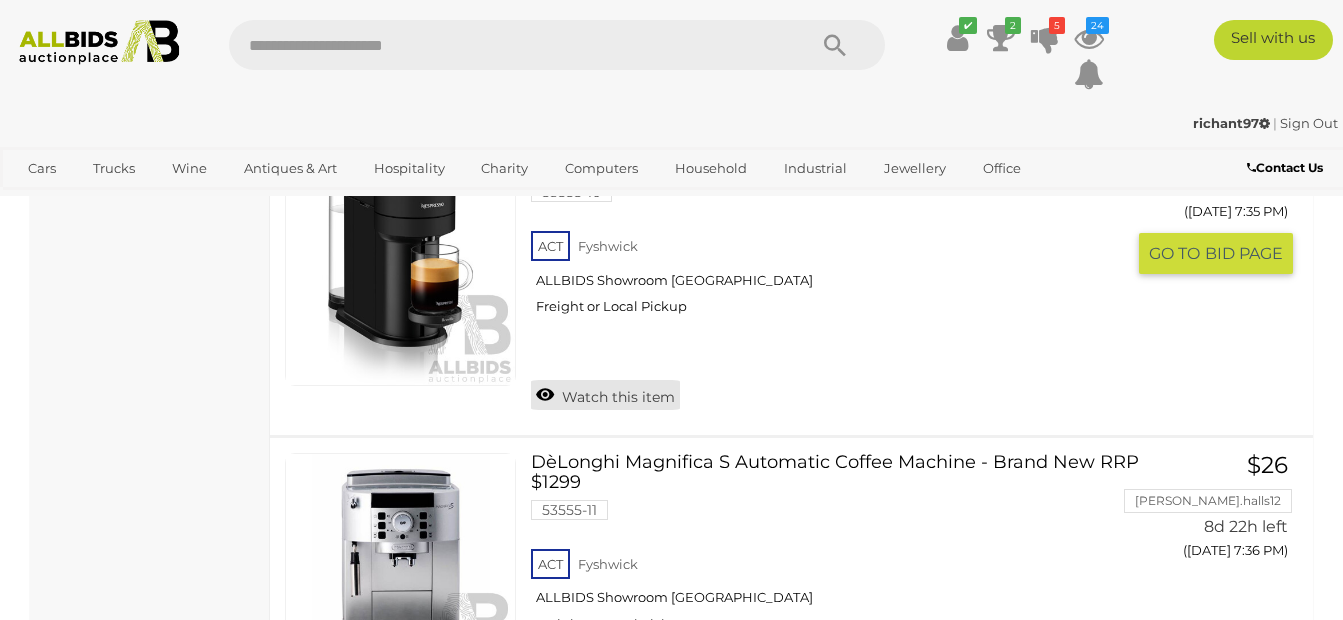 click on "Watch this item" at bounding box center (605, 395) 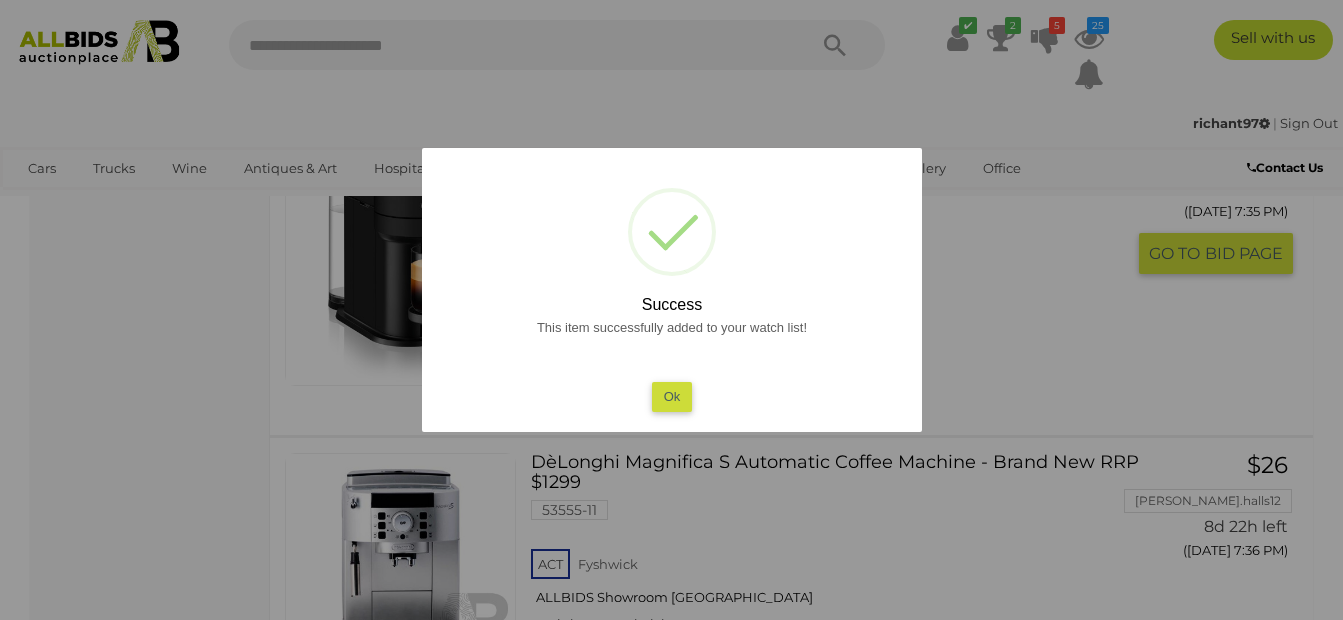 click on "Ok" at bounding box center (671, 396) 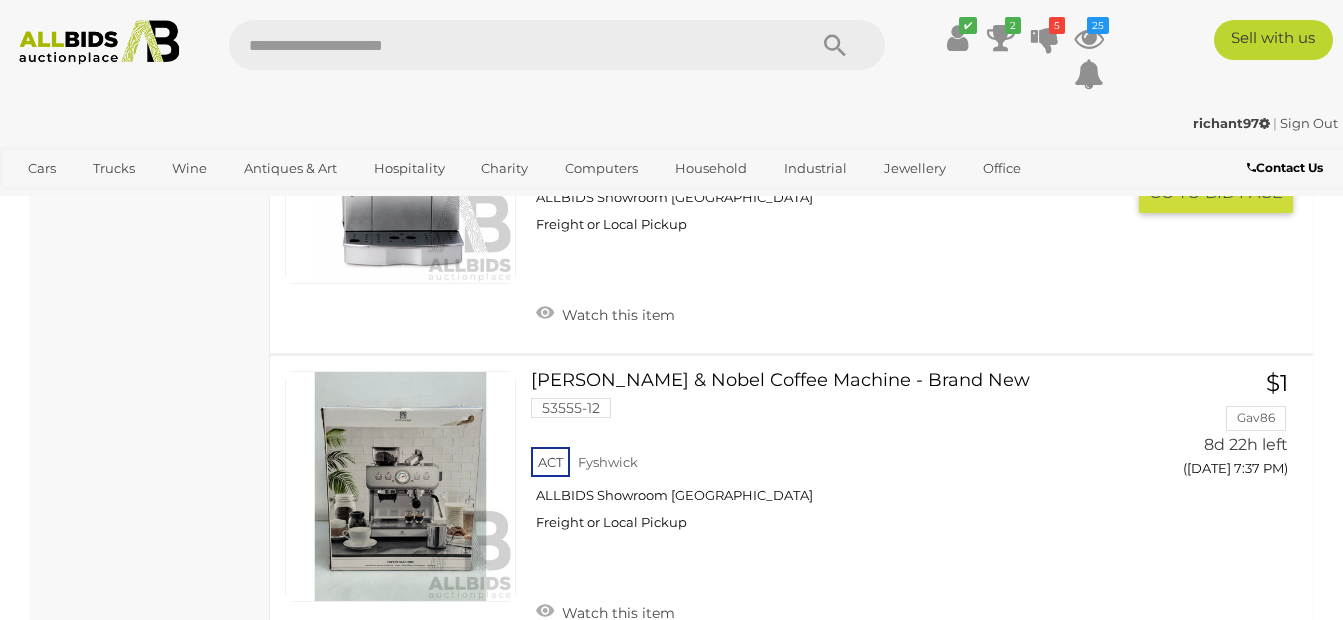 scroll, scrollTop: 9462, scrollLeft: 0, axis: vertical 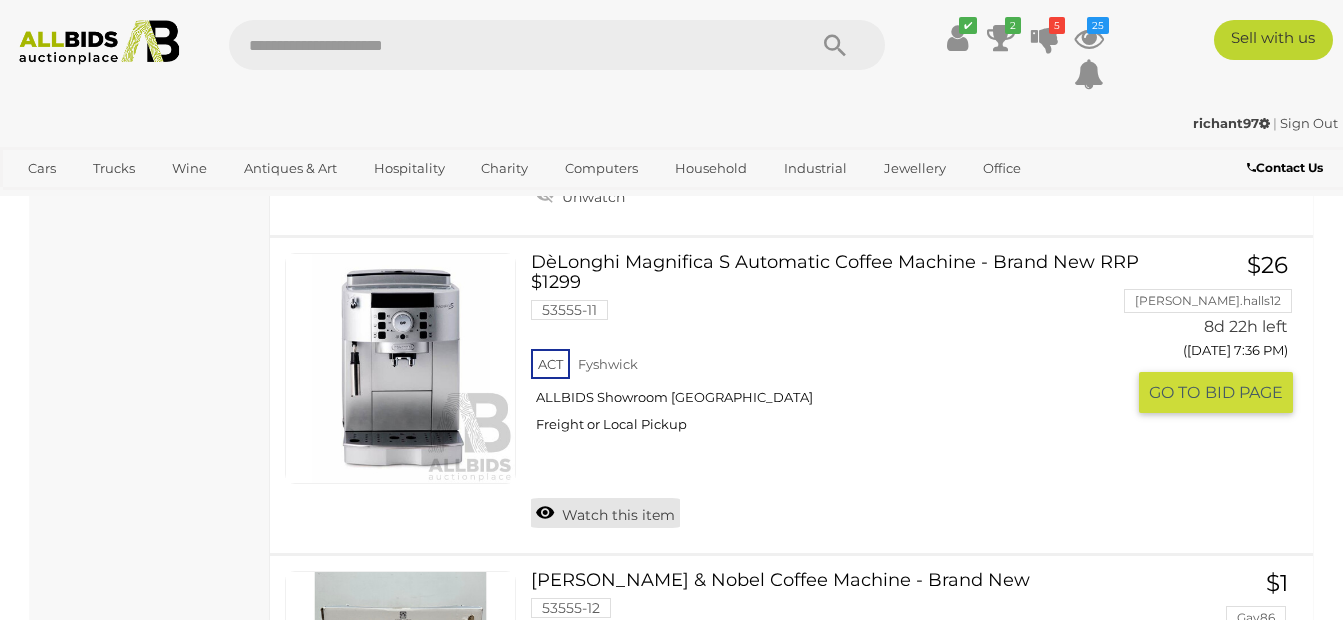 click on "Watch this item" at bounding box center [605, 513] 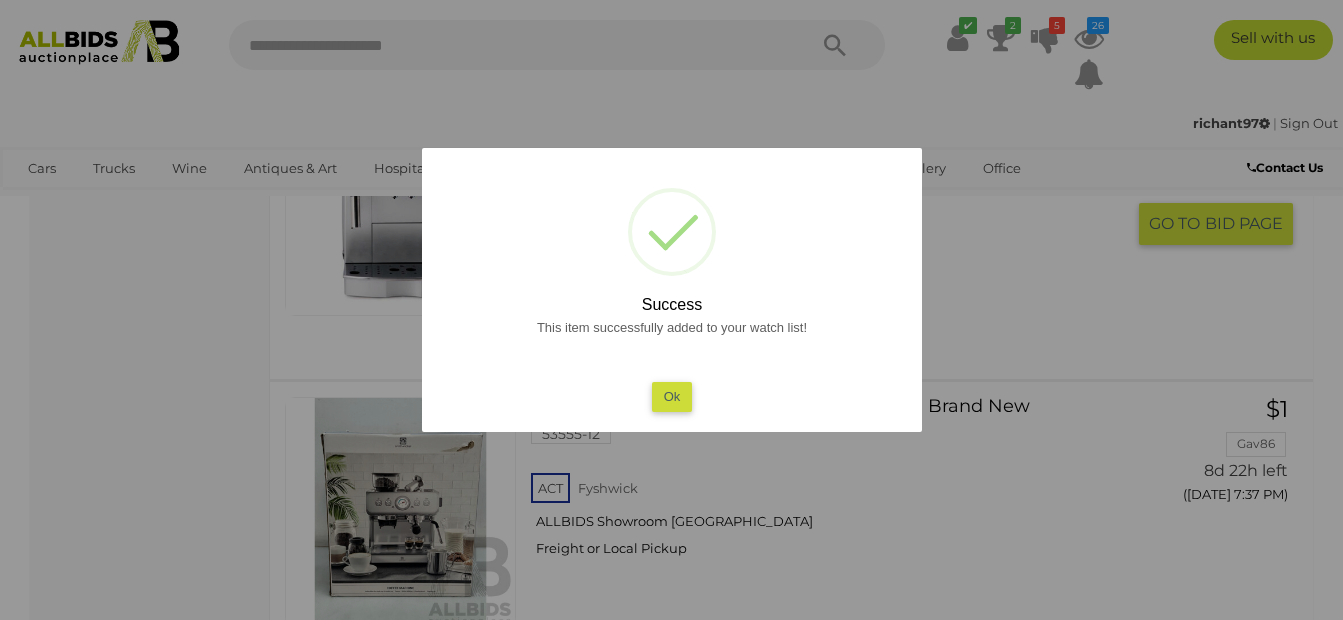 click on "Ok" at bounding box center [671, 396] 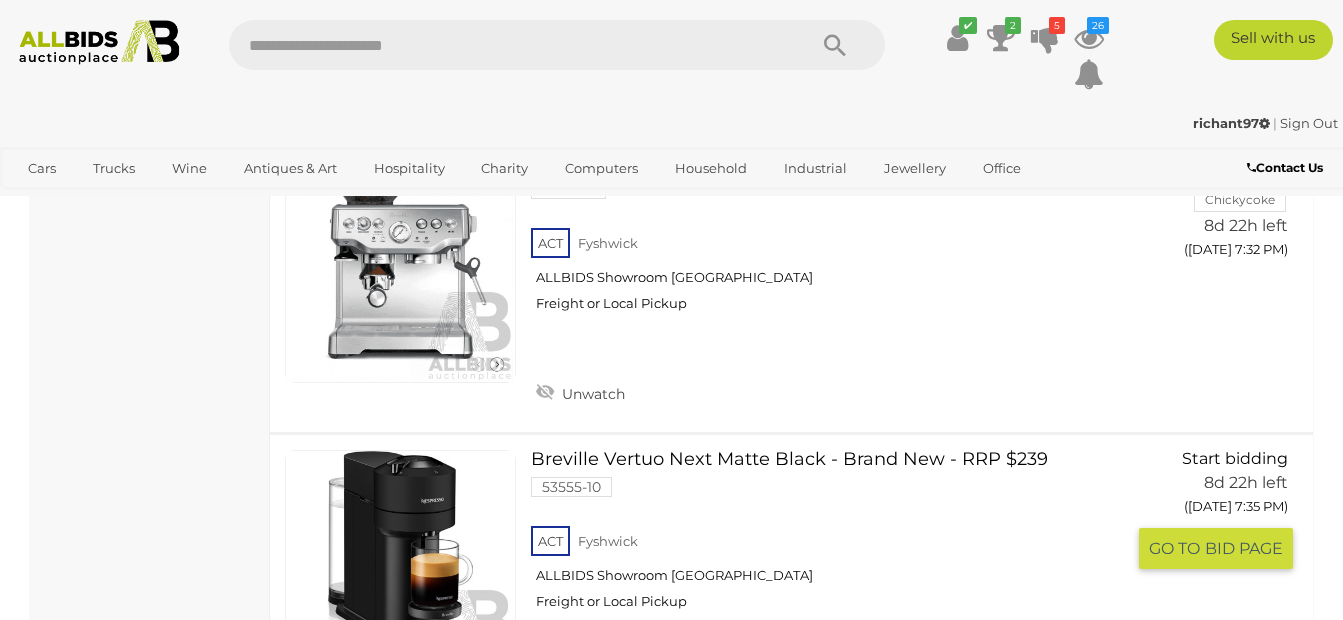 scroll, scrollTop: 8962, scrollLeft: 0, axis: vertical 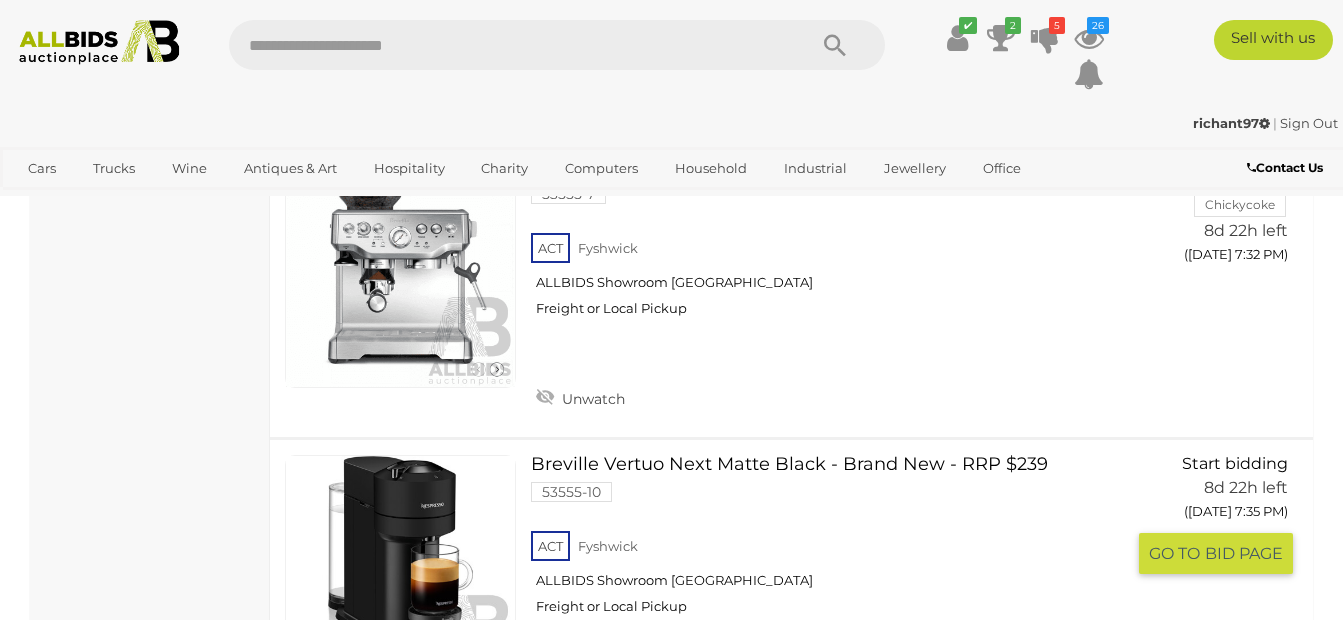 click on "Breville Vertuo Next Matte Black - Brand New - RRP $239
53555-10
ACT
Fyshwick" at bounding box center (835, 542) 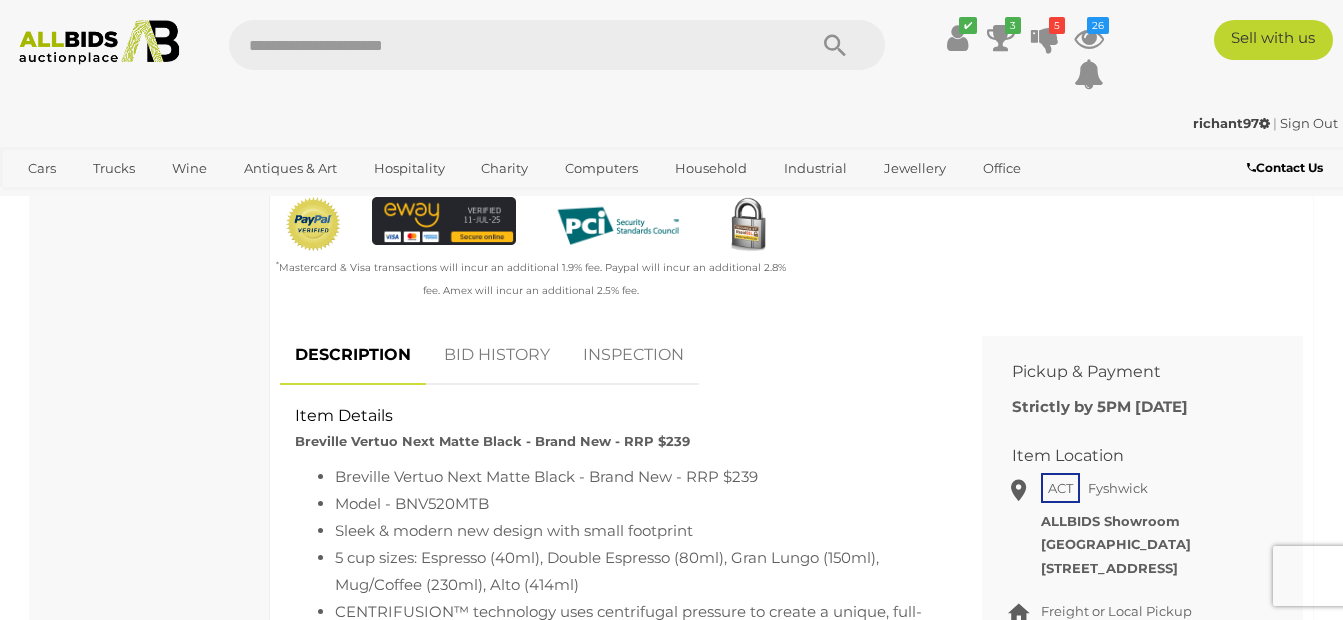 scroll, scrollTop: 700, scrollLeft: 0, axis: vertical 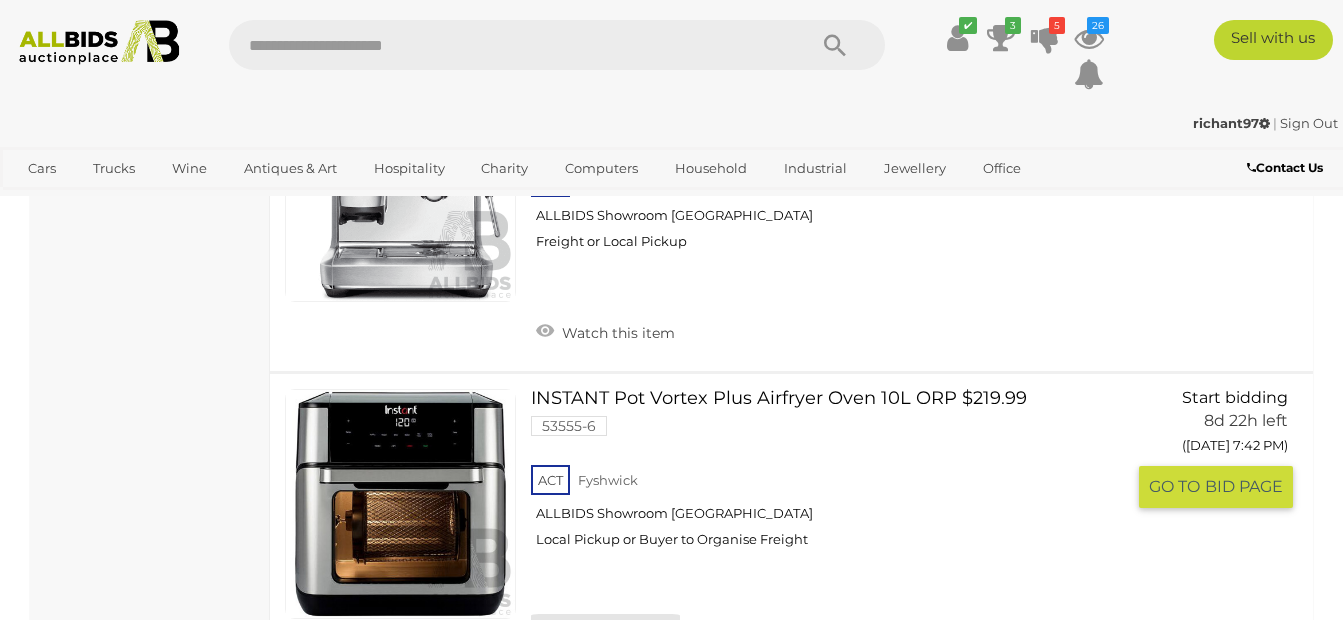 click on "Watch this item" at bounding box center [605, 629] 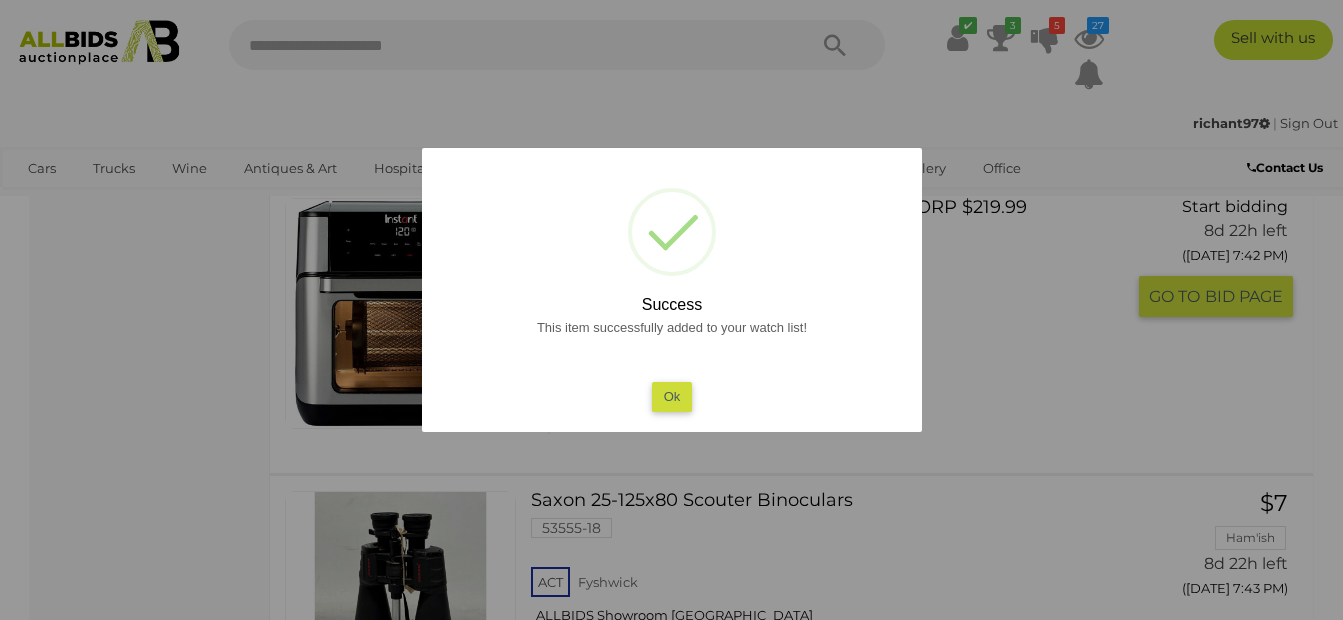 click on "Ok" at bounding box center [671, 396] 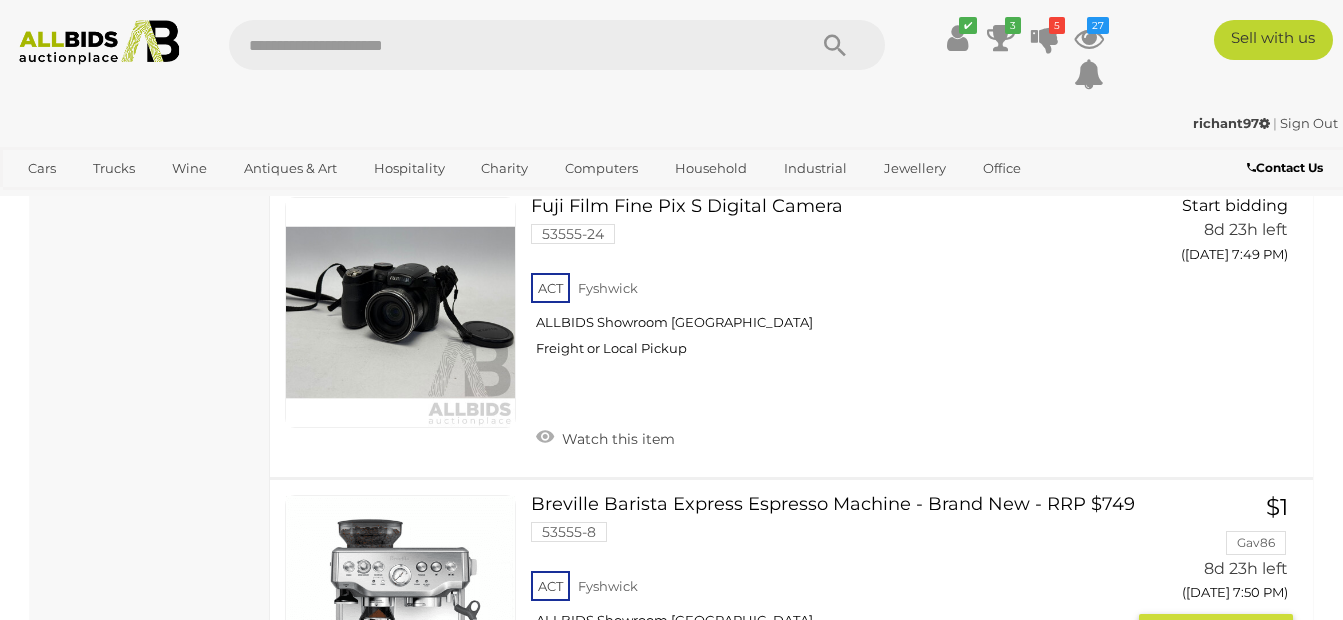 scroll, scrollTop: 12958, scrollLeft: 0, axis: vertical 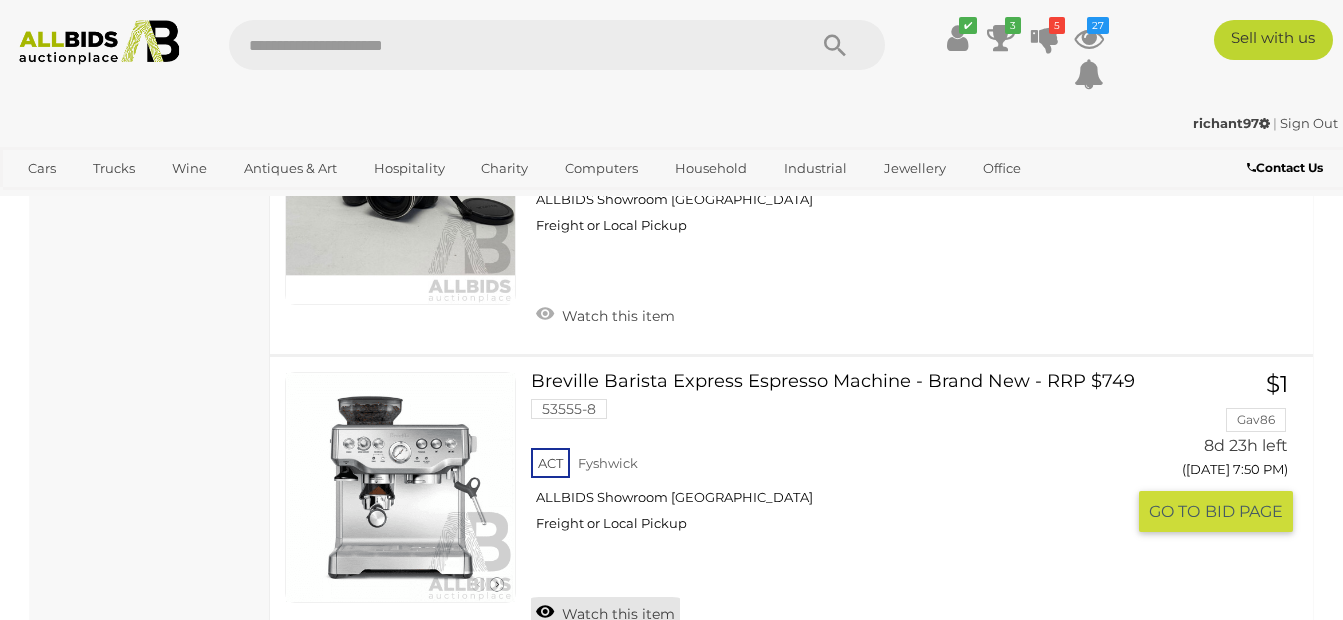 click on "Watch this item" at bounding box center (605, 612) 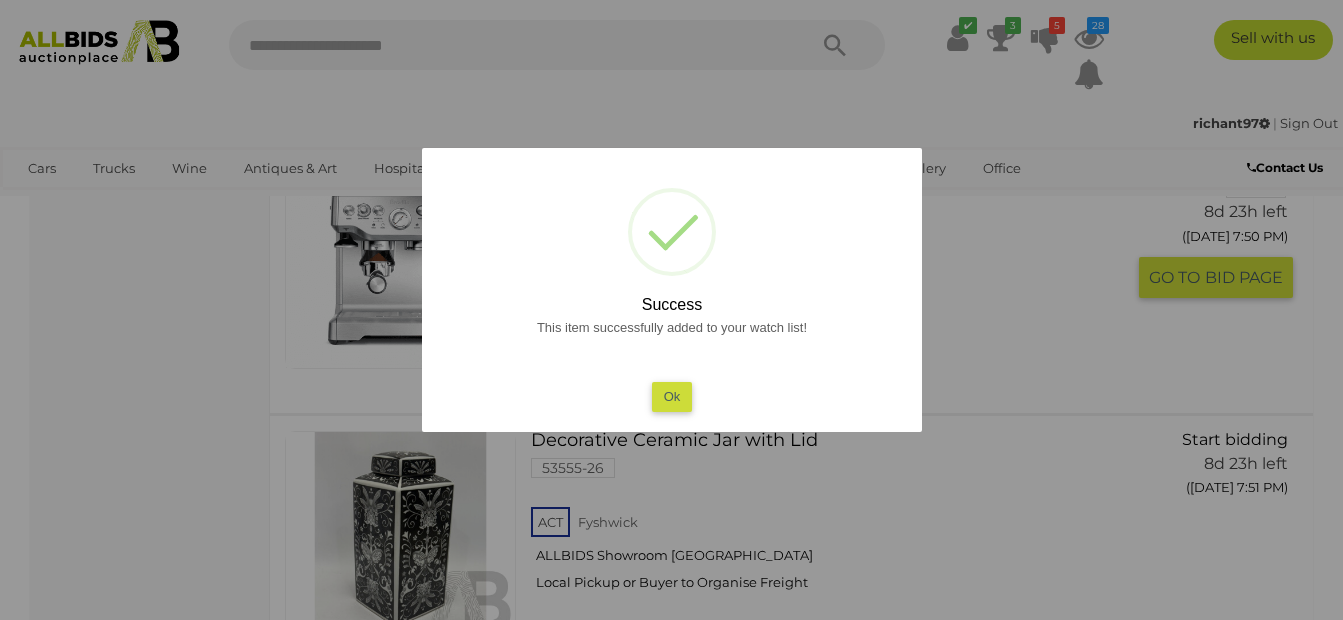 click on "Ok" at bounding box center (671, 396) 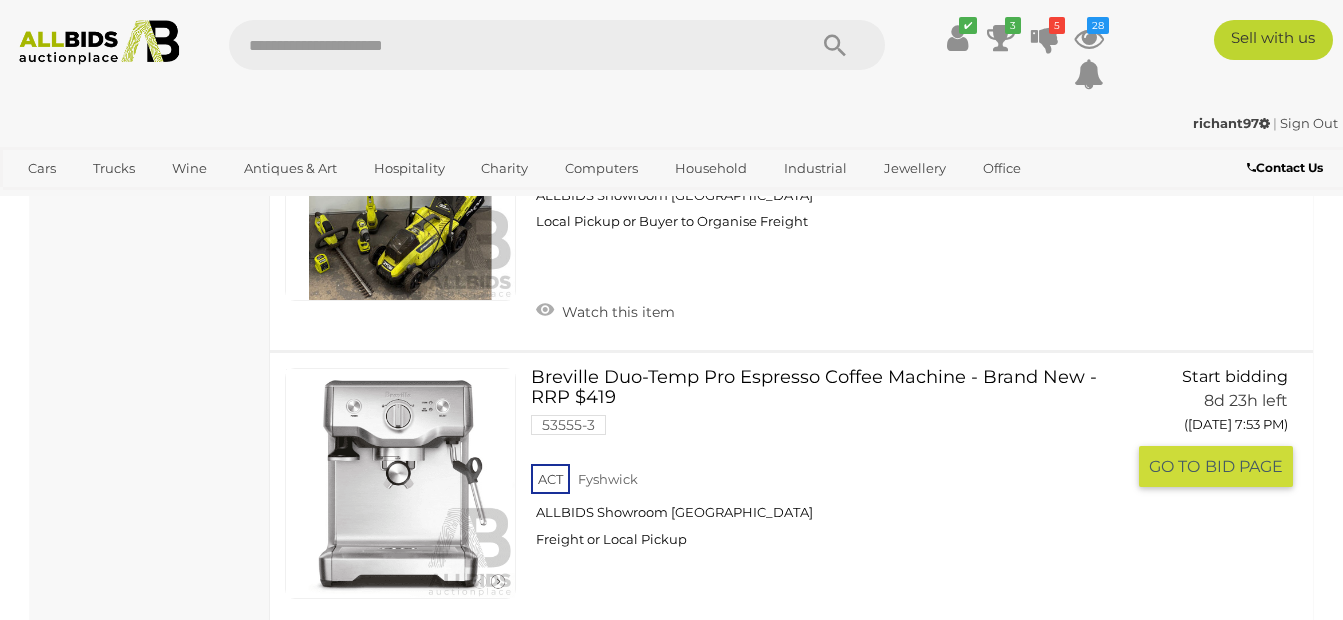 scroll, scrollTop: 13858, scrollLeft: 0, axis: vertical 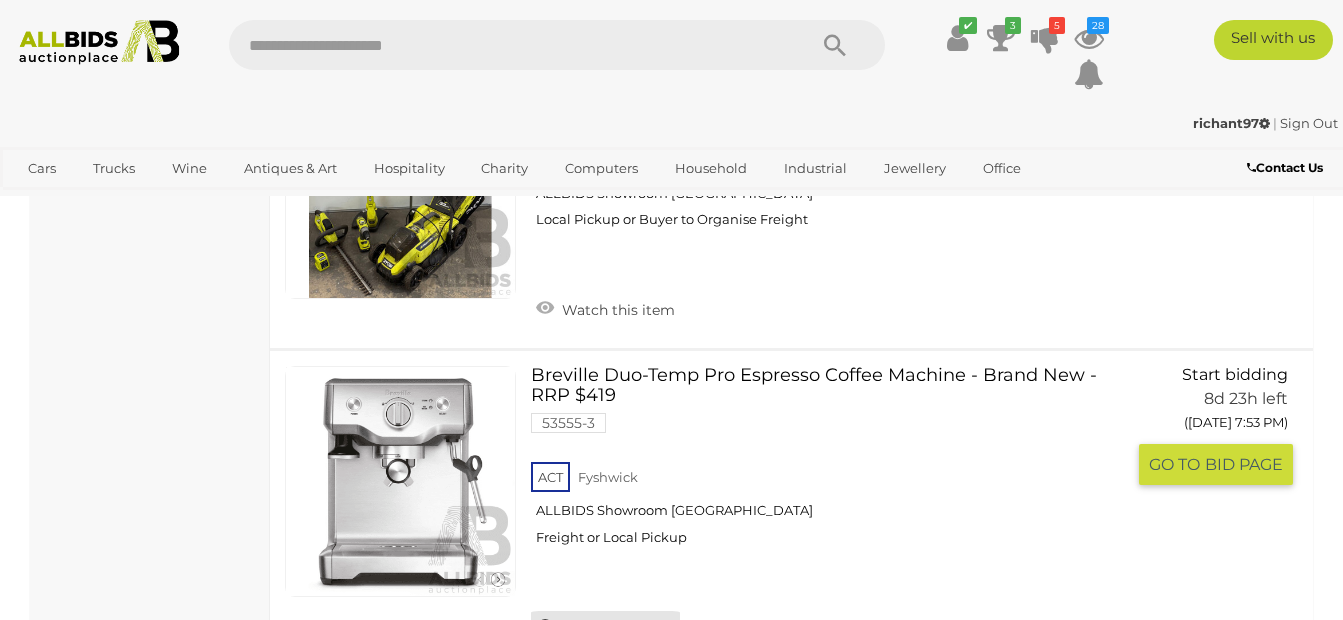 click on "Watch this item" at bounding box center (605, 626) 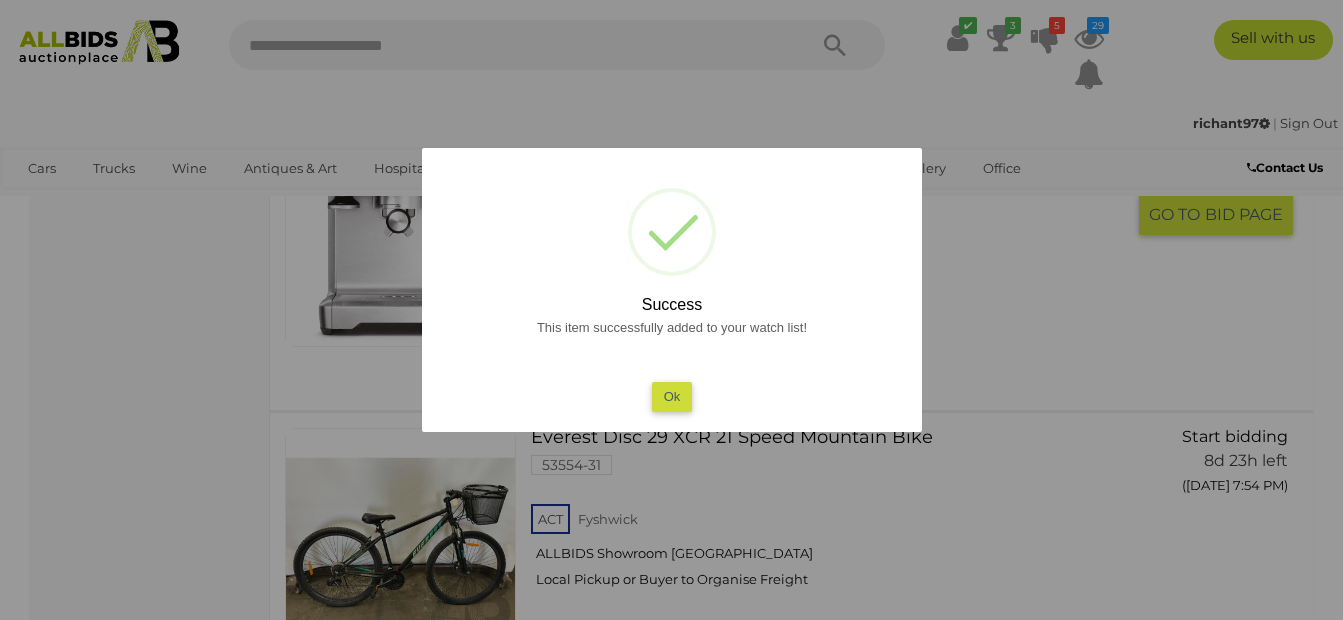 click on "Ok" at bounding box center (671, 396) 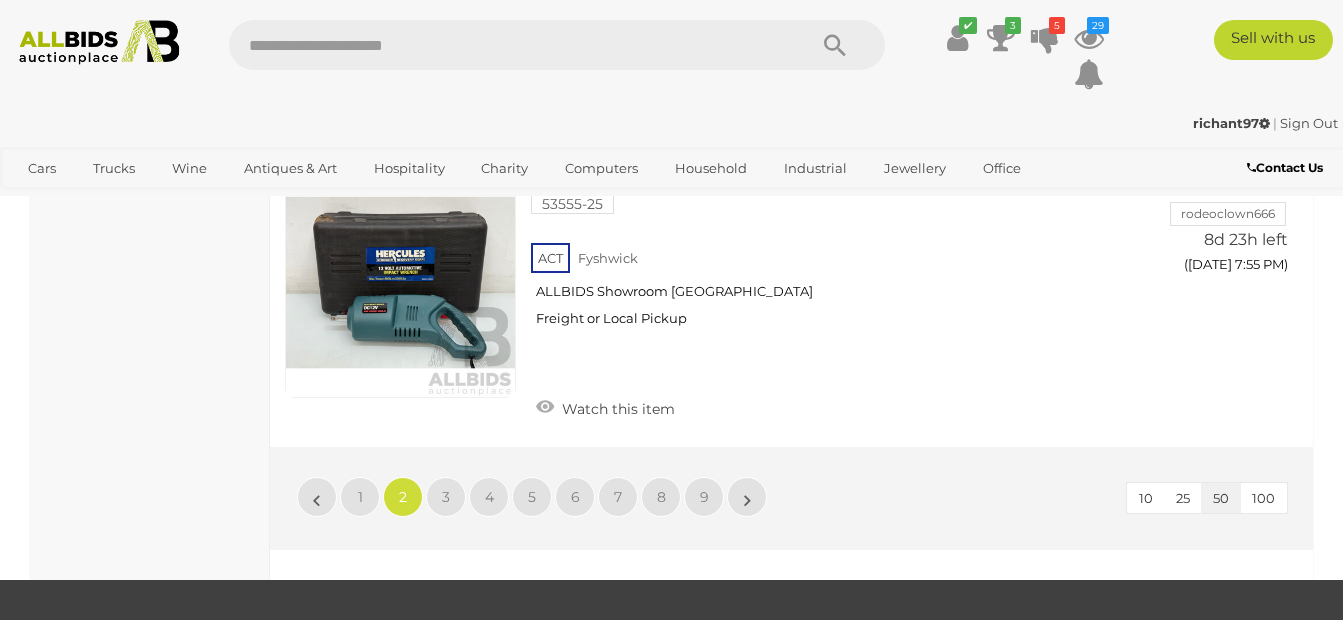scroll, scrollTop: 15158, scrollLeft: 0, axis: vertical 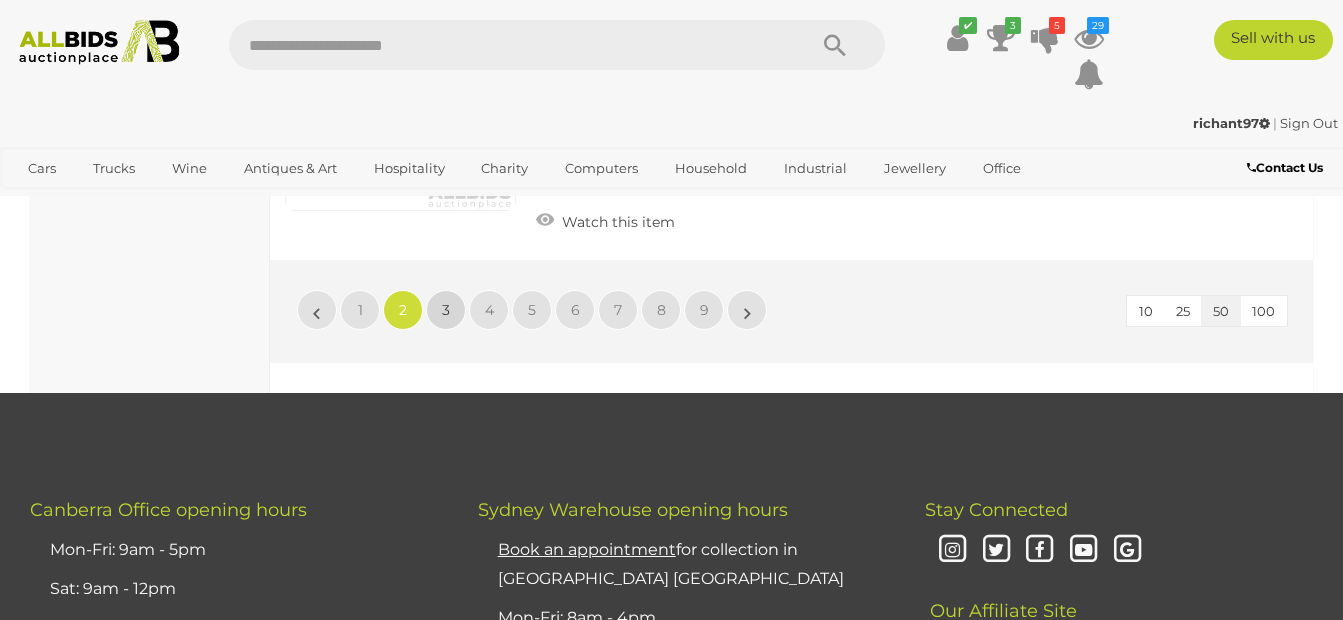 click on "3" at bounding box center (446, 310) 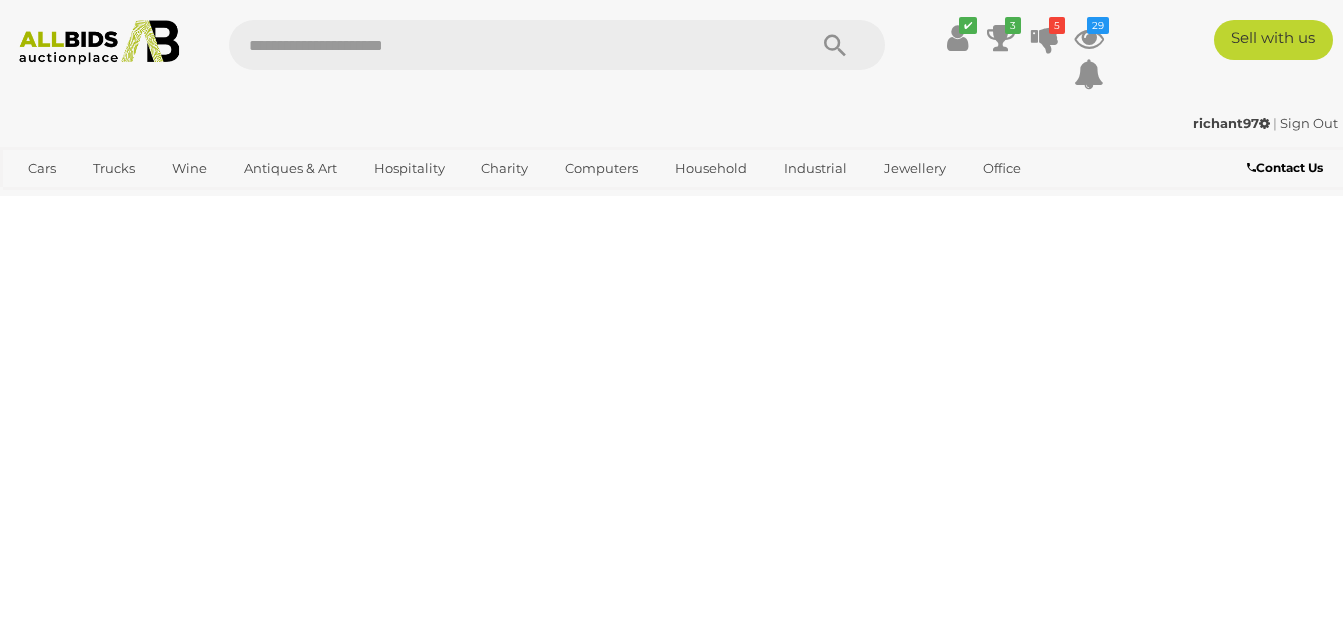 scroll, scrollTop: 0, scrollLeft: 0, axis: both 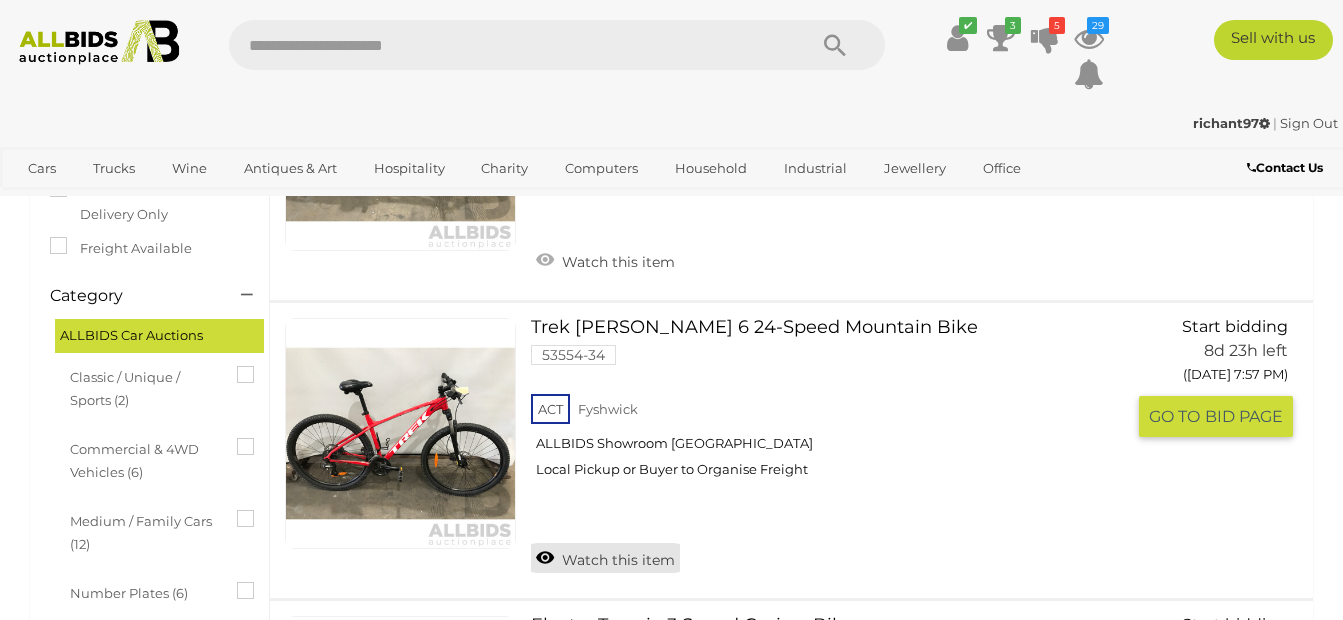 click on "Watch this item" at bounding box center [605, 558] 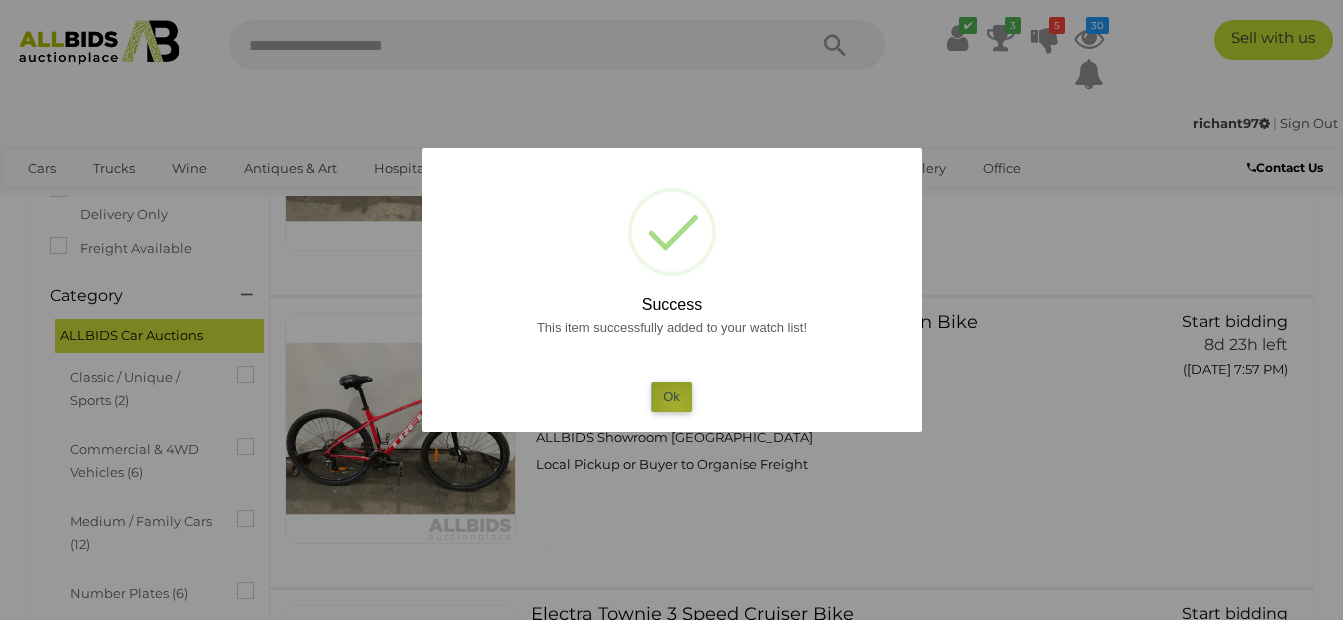 click on "Ok" at bounding box center [671, 396] 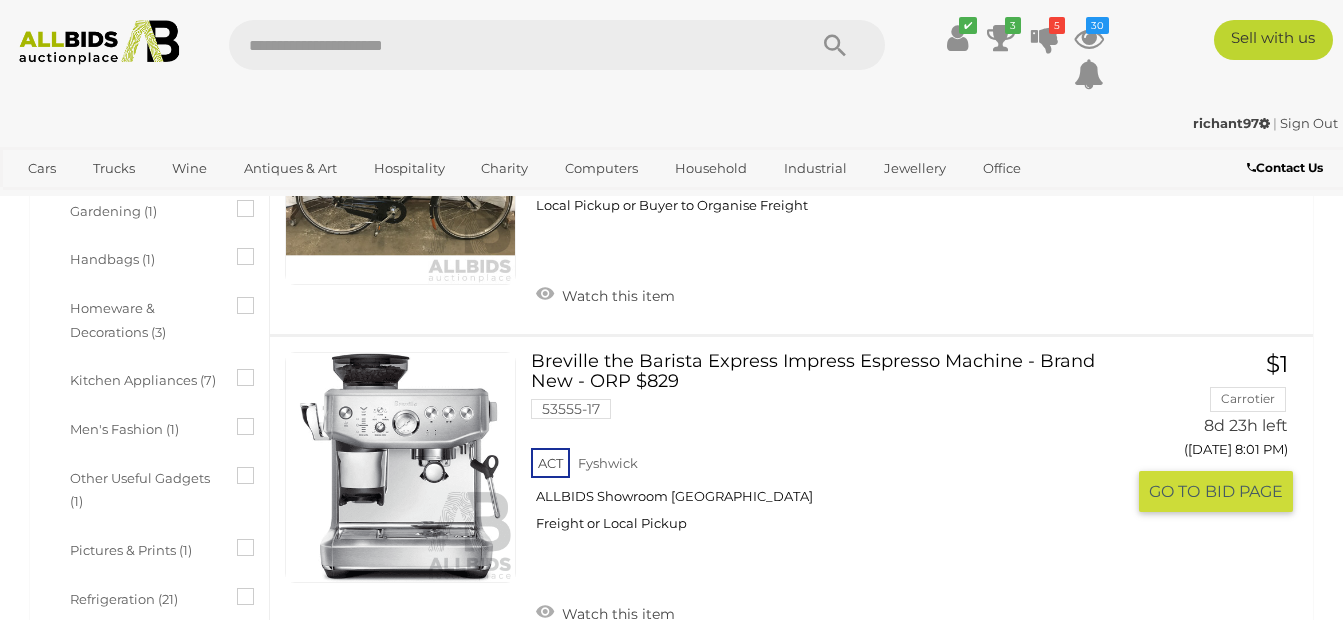 scroll, scrollTop: 2100, scrollLeft: 0, axis: vertical 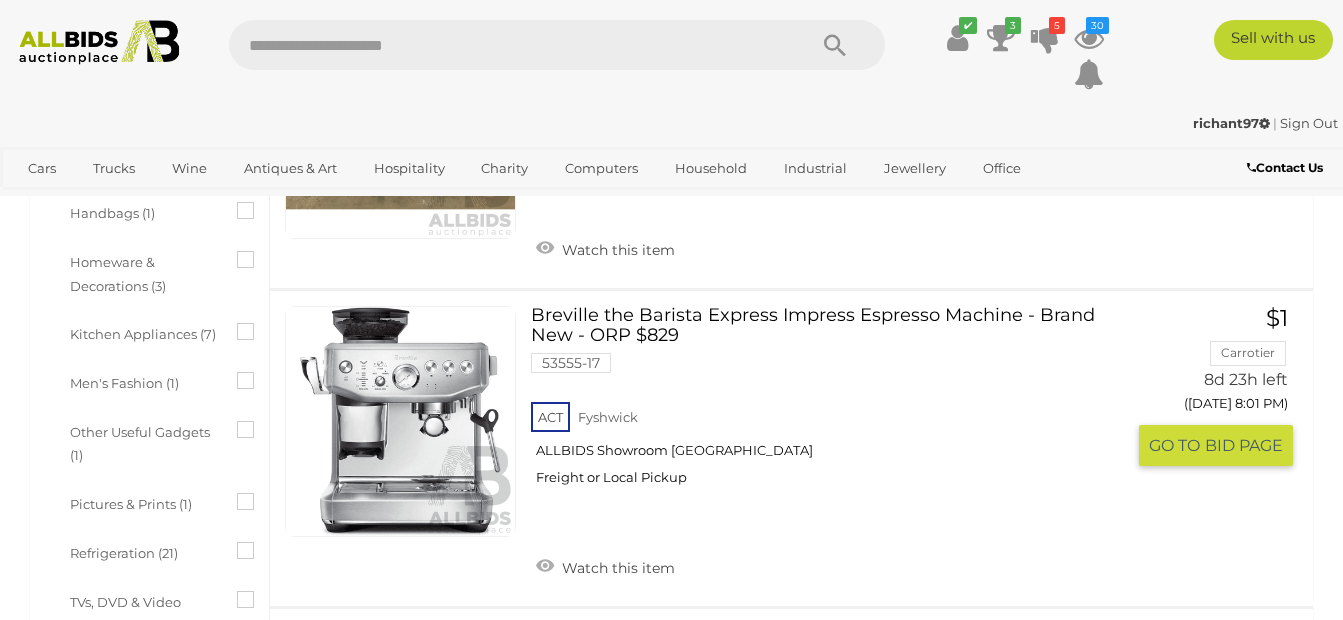 click on "Watch this item" at bounding box center (605, 566) 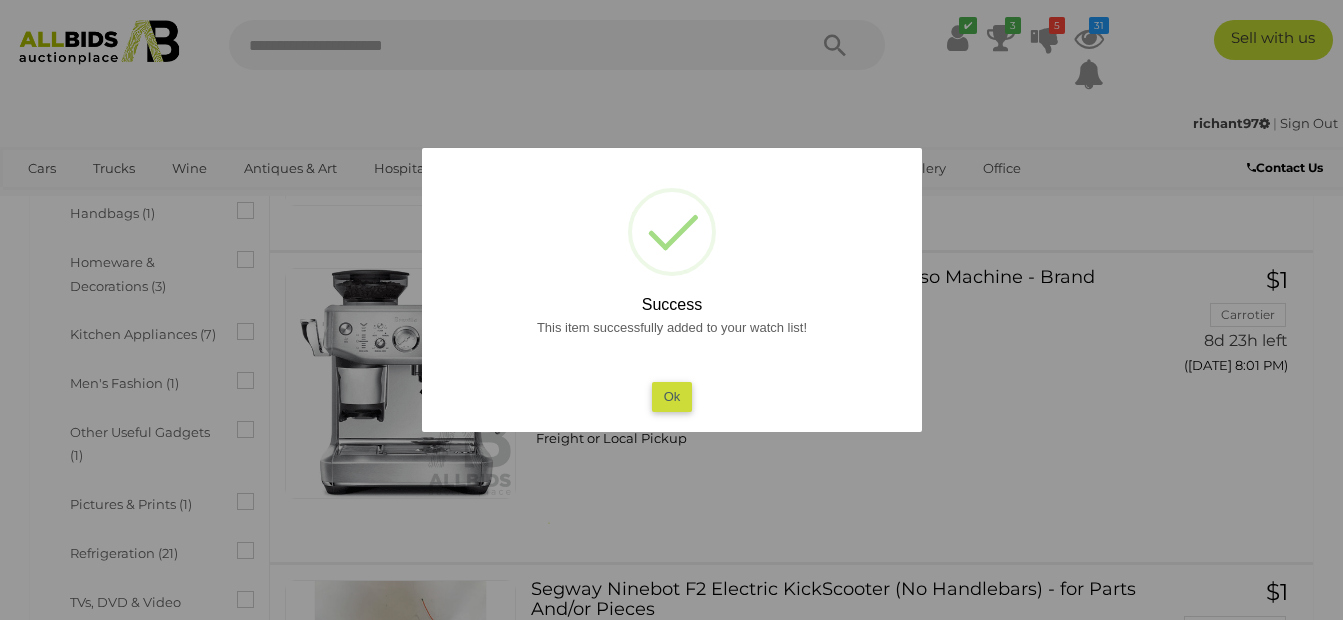 click on "Ok" at bounding box center [671, 396] 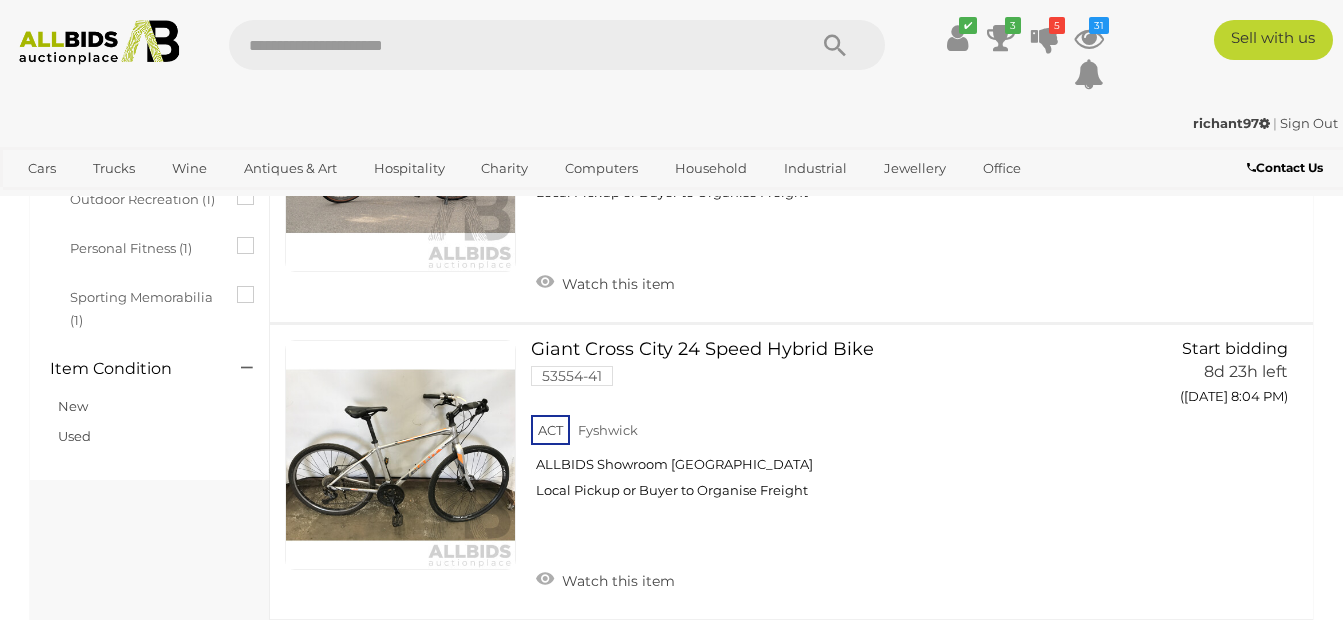 scroll, scrollTop: 3400, scrollLeft: 0, axis: vertical 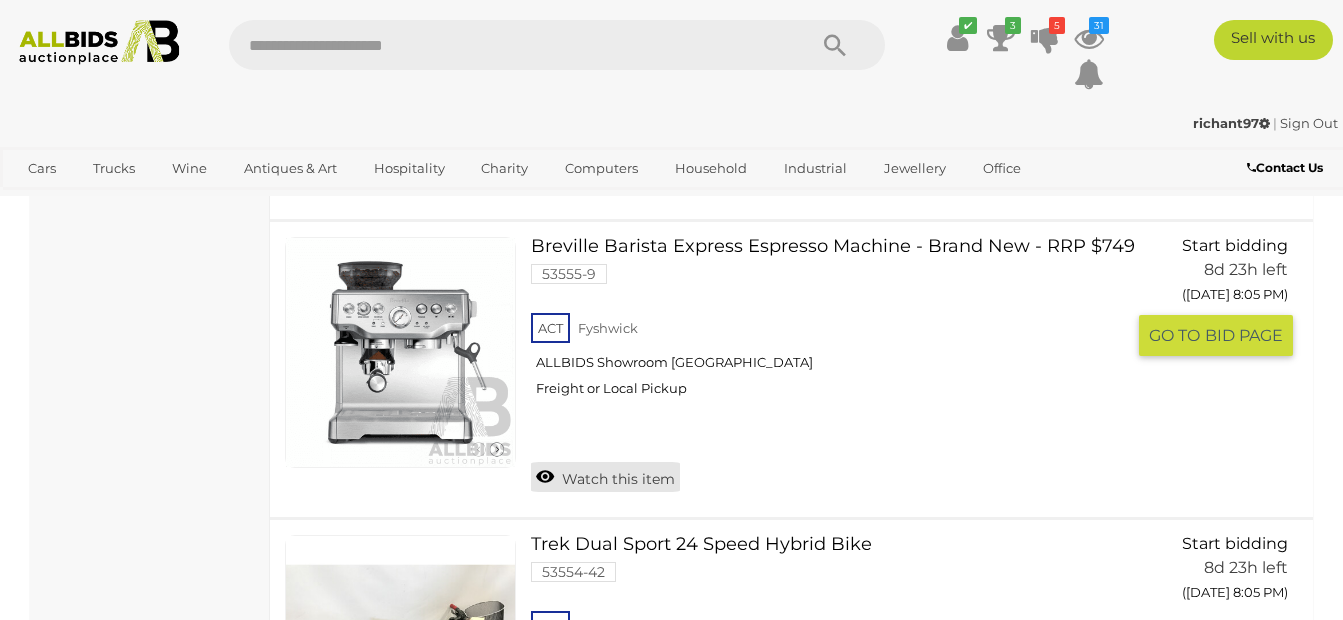 click on "Watch this item" at bounding box center [605, 477] 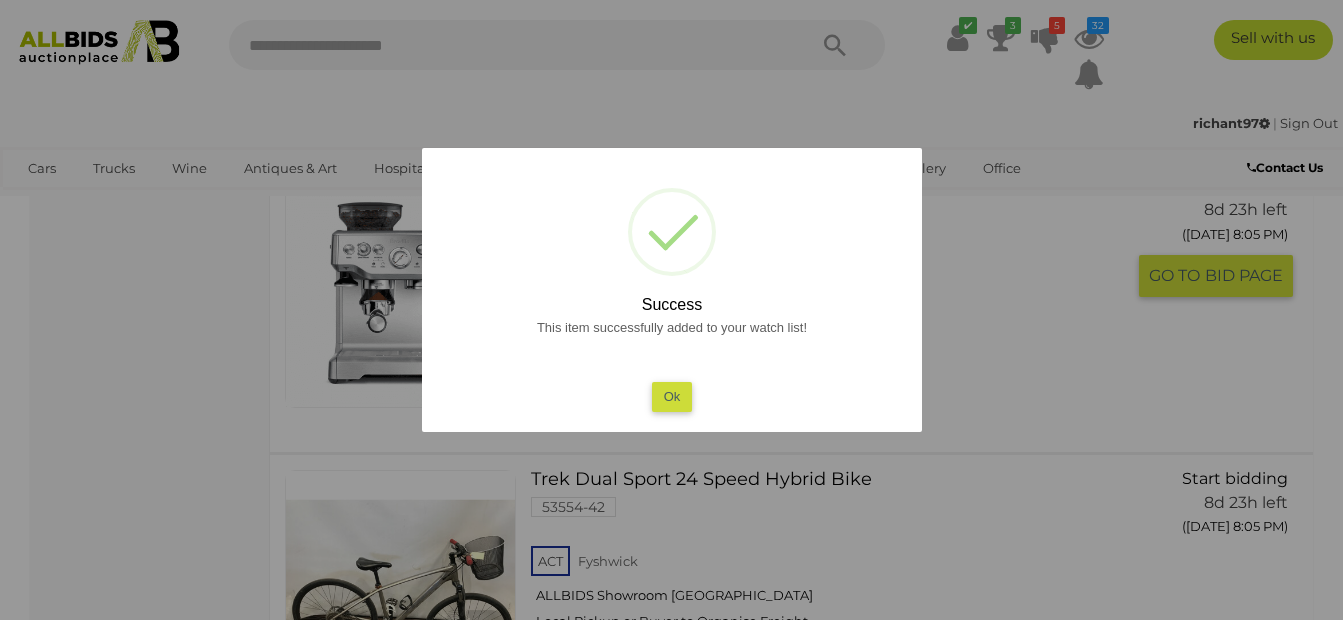 click on "Ok" at bounding box center (671, 396) 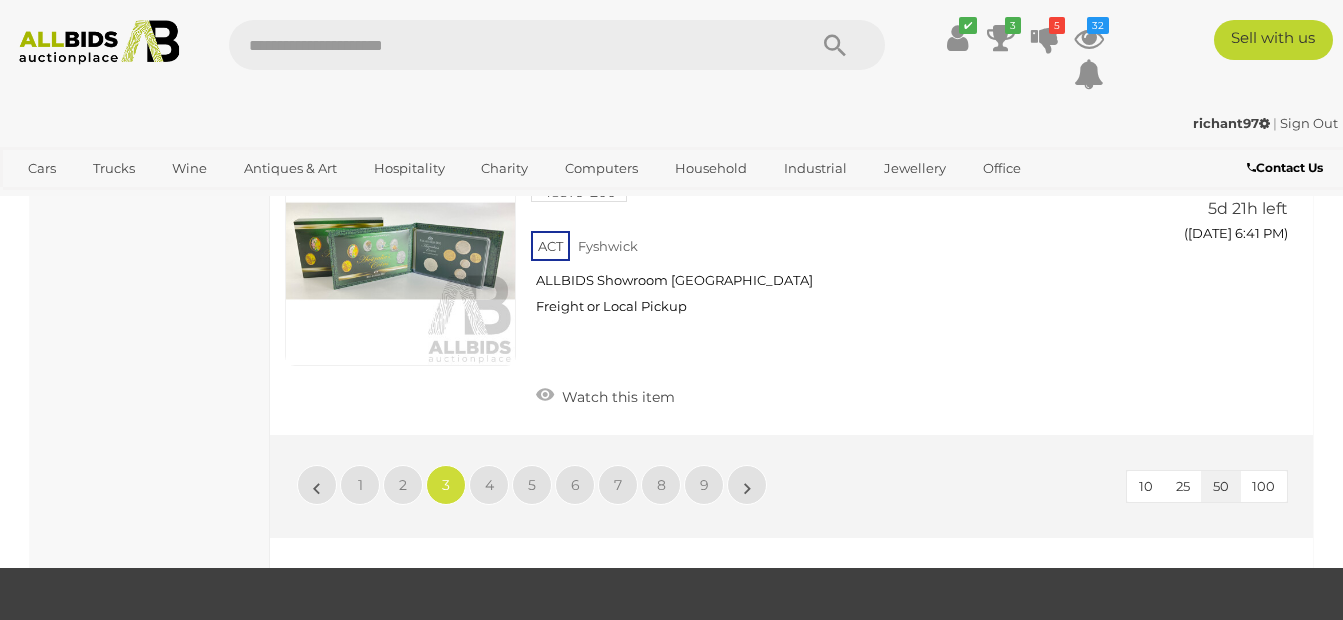 scroll, scrollTop: 15500, scrollLeft: 0, axis: vertical 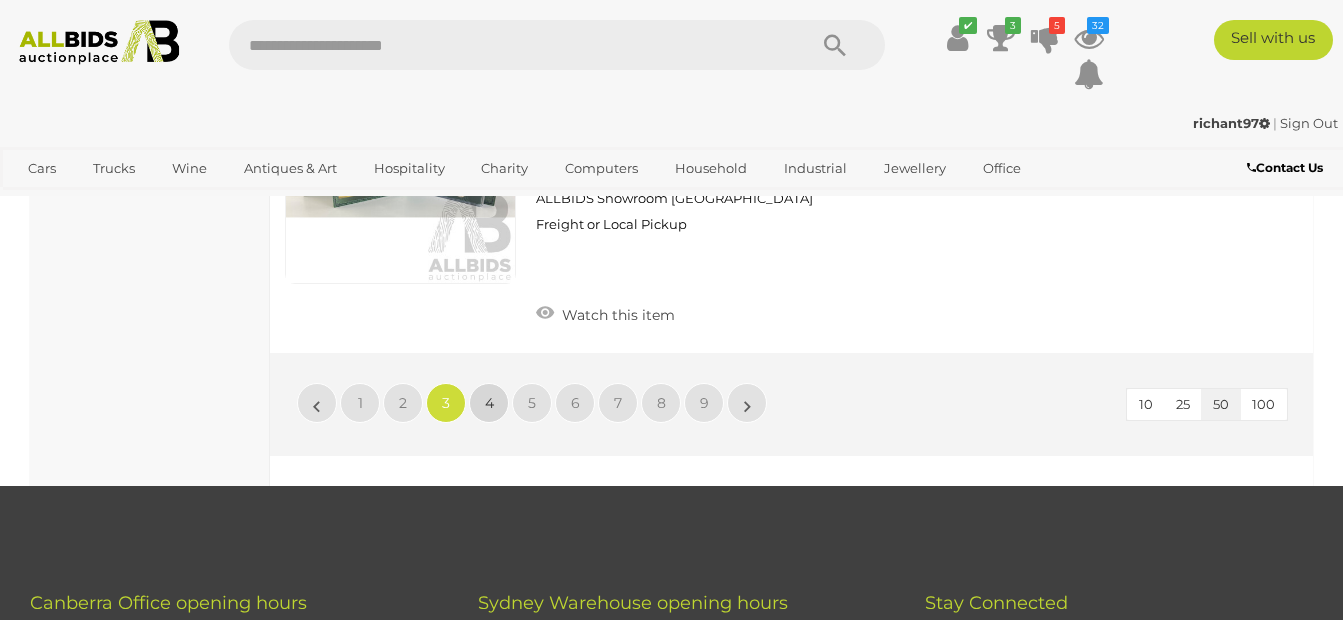 click on "4" at bounding box center (489, 403) 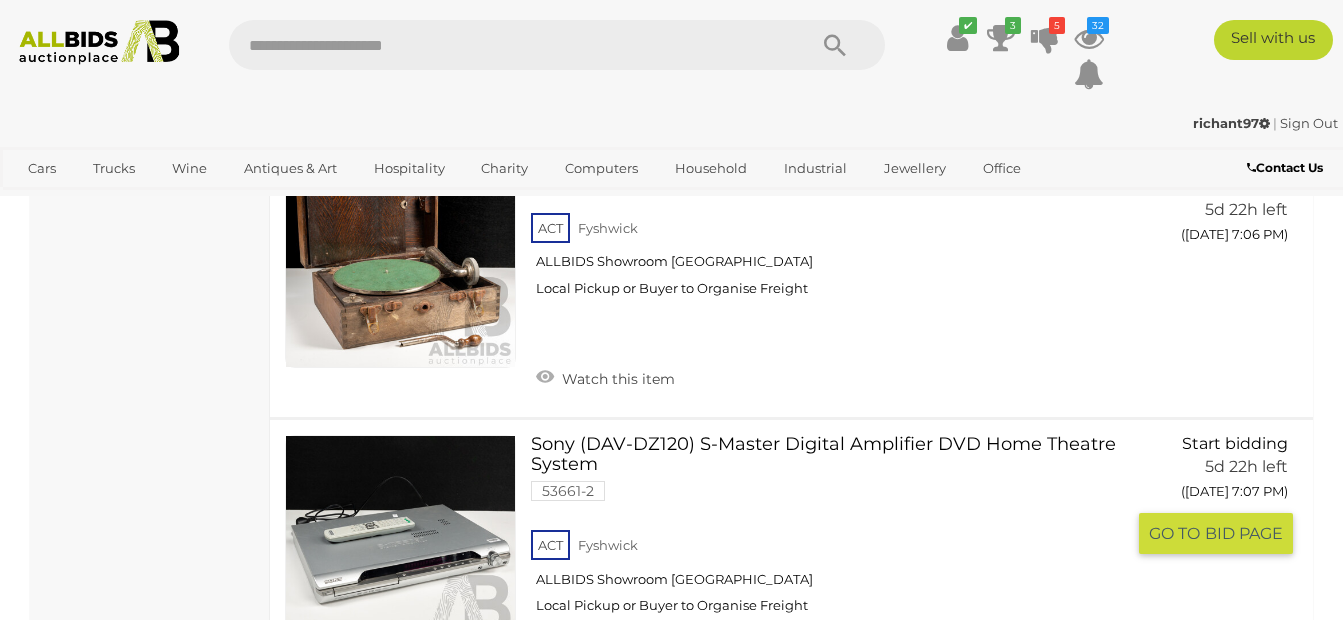 scroll, scrollTop: 15500, scrollLeft: 0, axis: vertical 